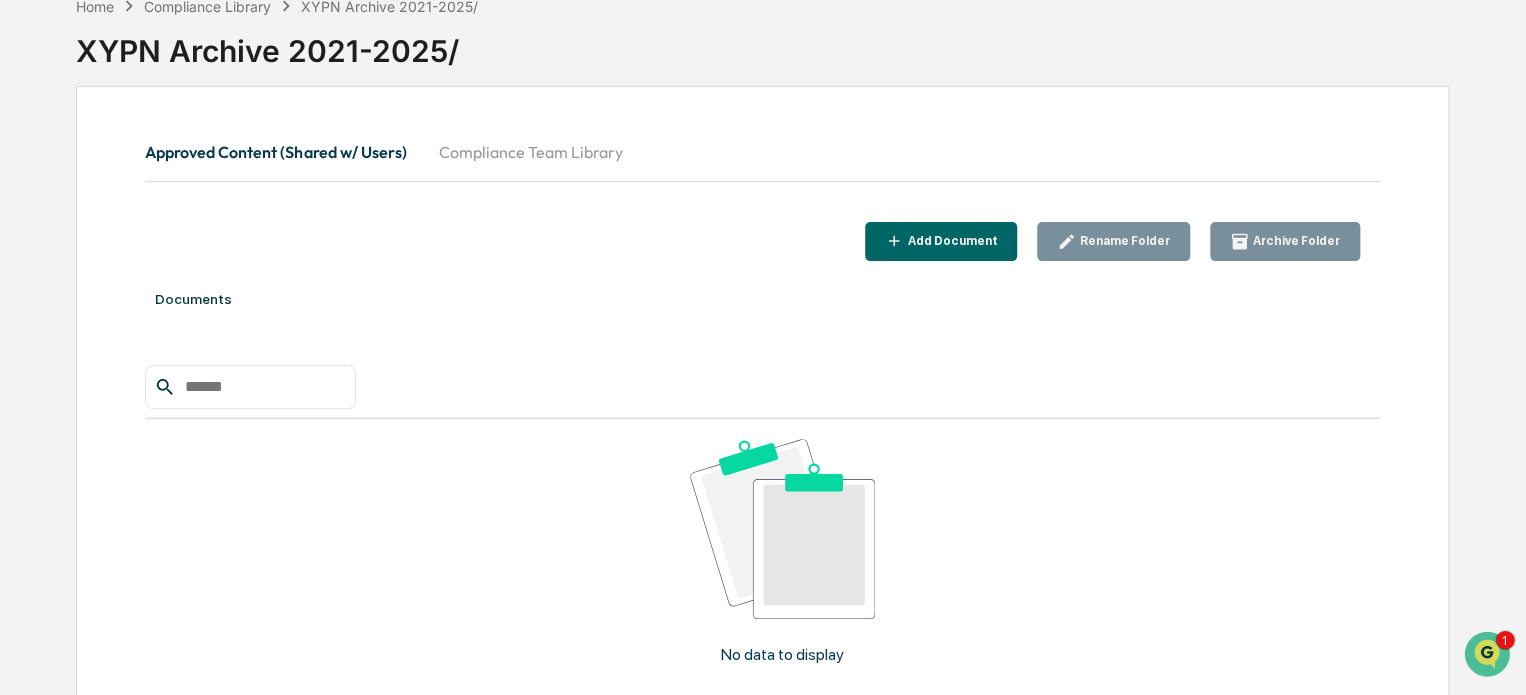 scroll, scrollTop: 284, scrollLeft: 0, axis: vertical 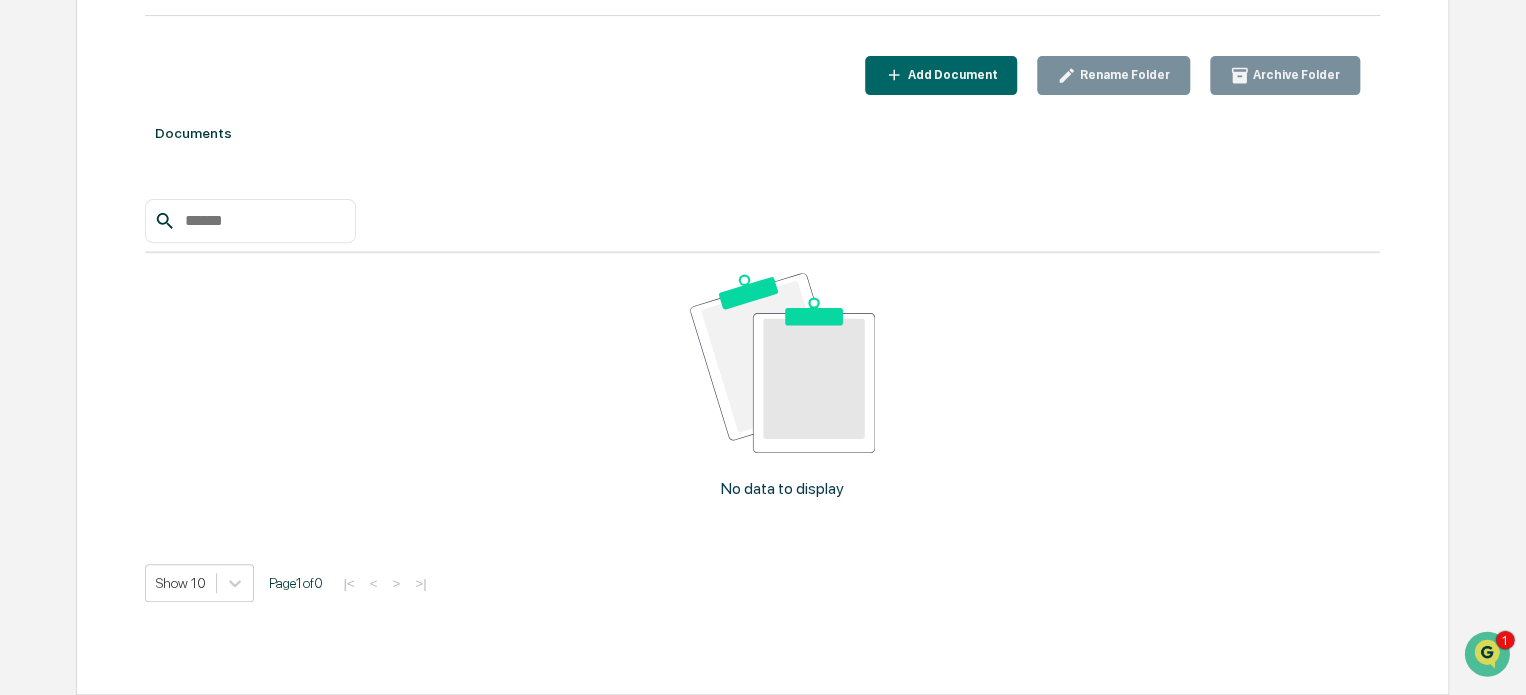 click on "Add Document" at bounding box center (950, 75) 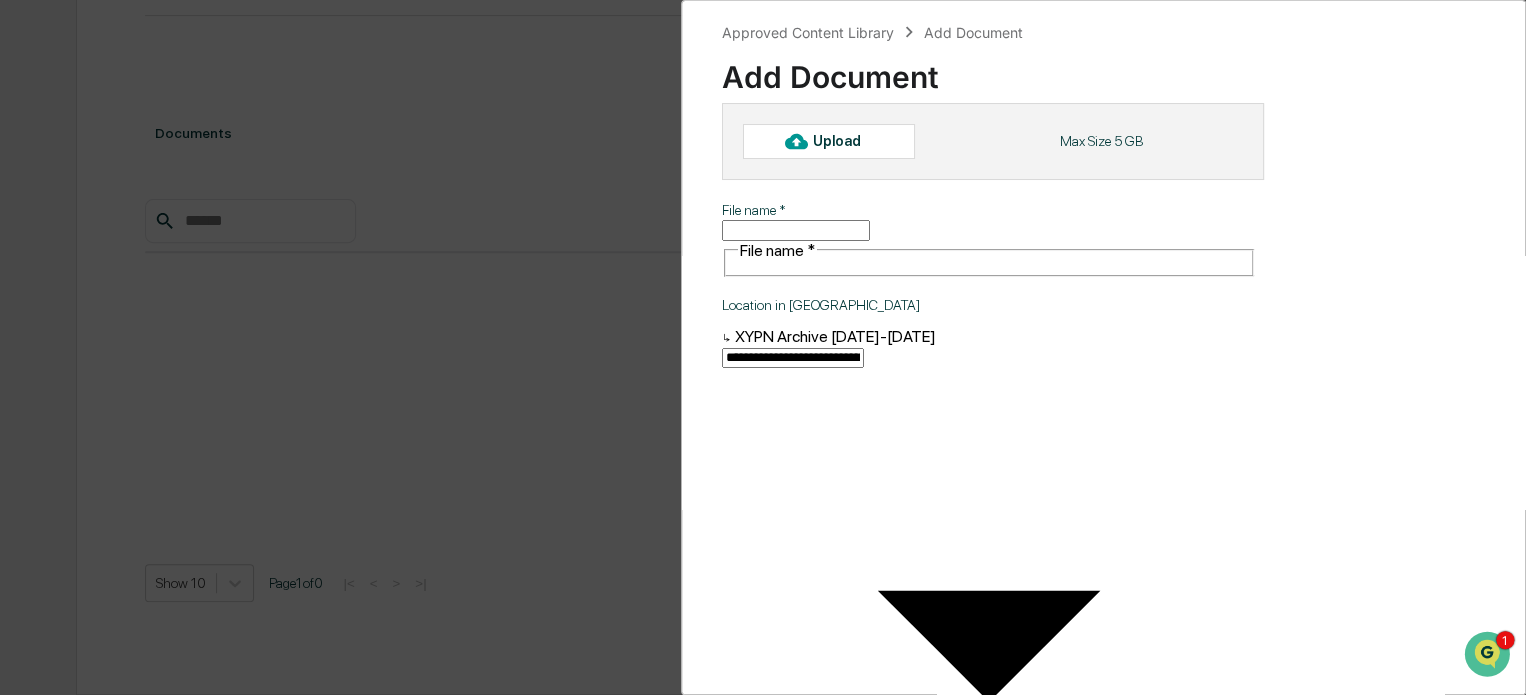 click on "Upload" at bounding box center (845, 141) 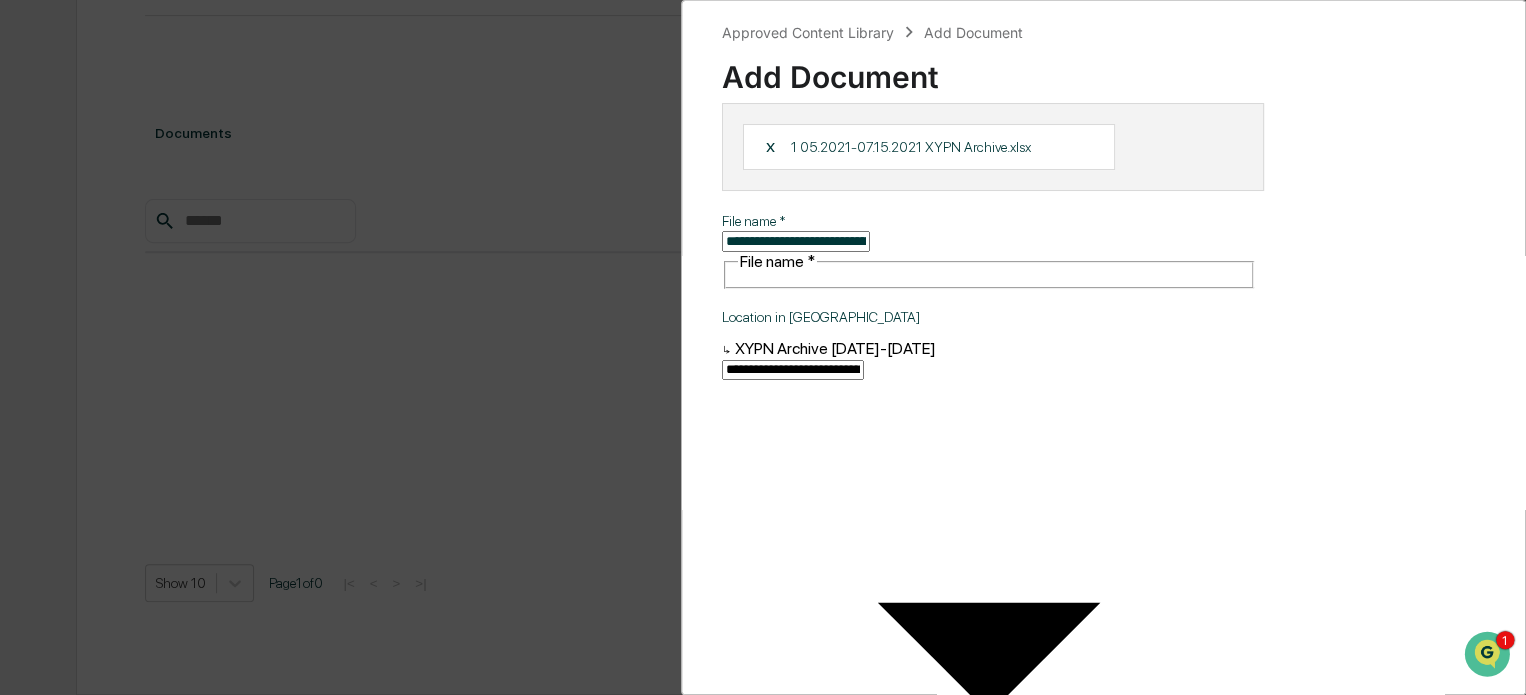 click on "ADD DOCUMENT" at bounding box center [1354, 1141] 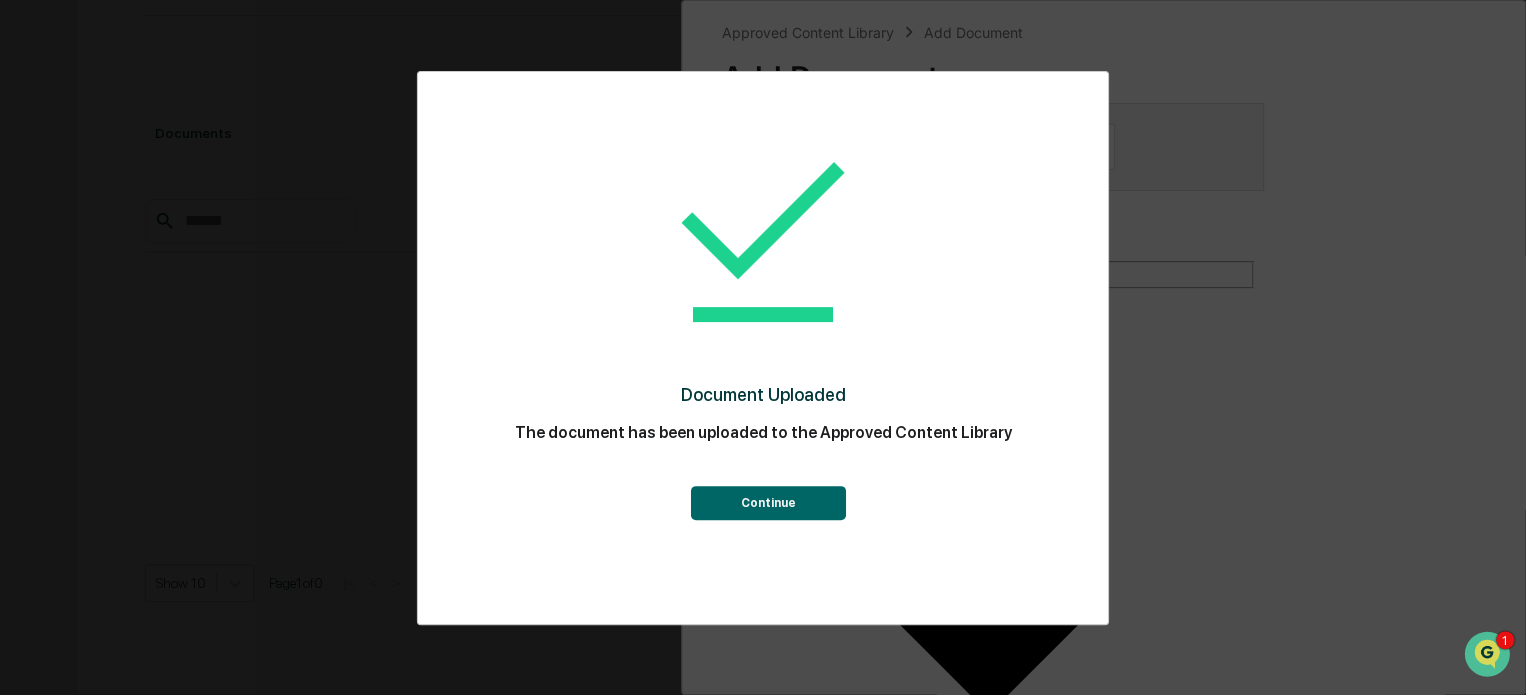 scroll, scrollTop: 95, scrollLeft: 0, axis: vertical 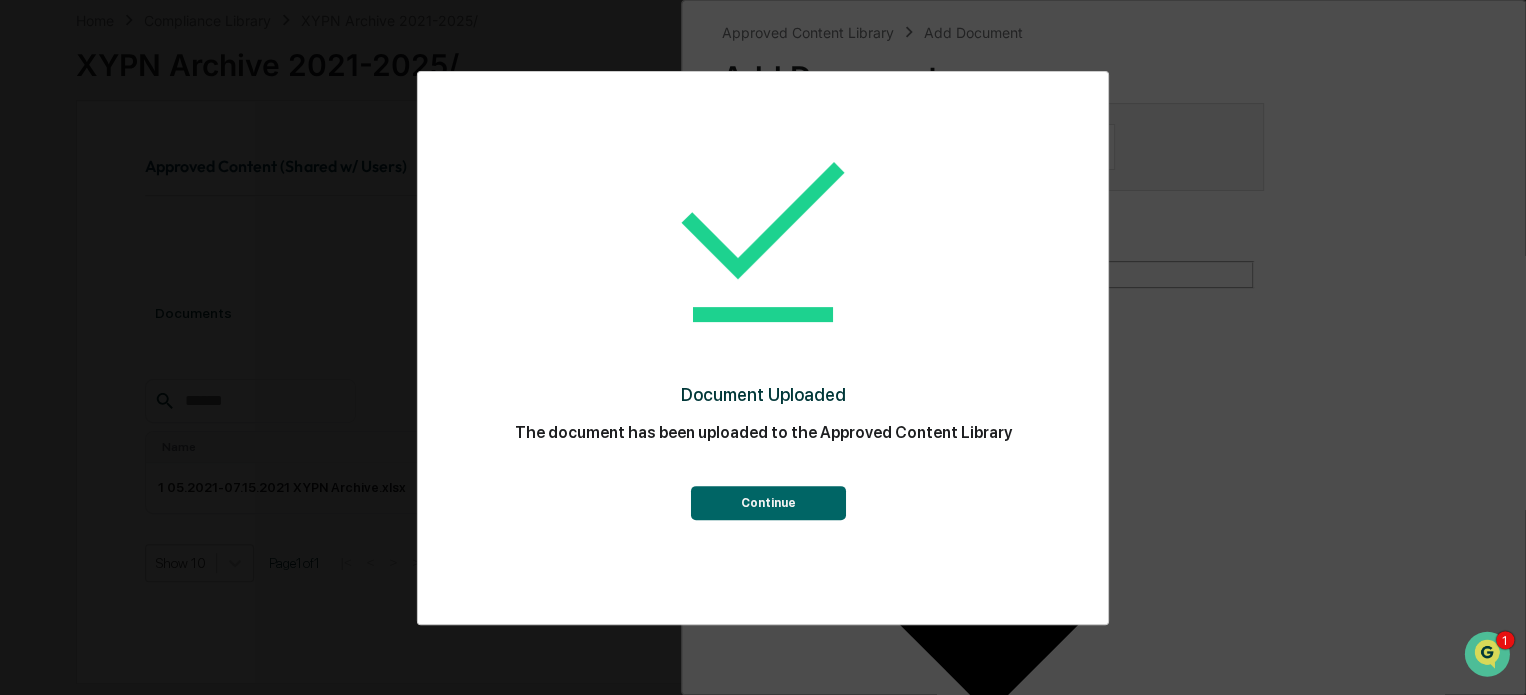click on "Continue" at bounding box center [767, 503] 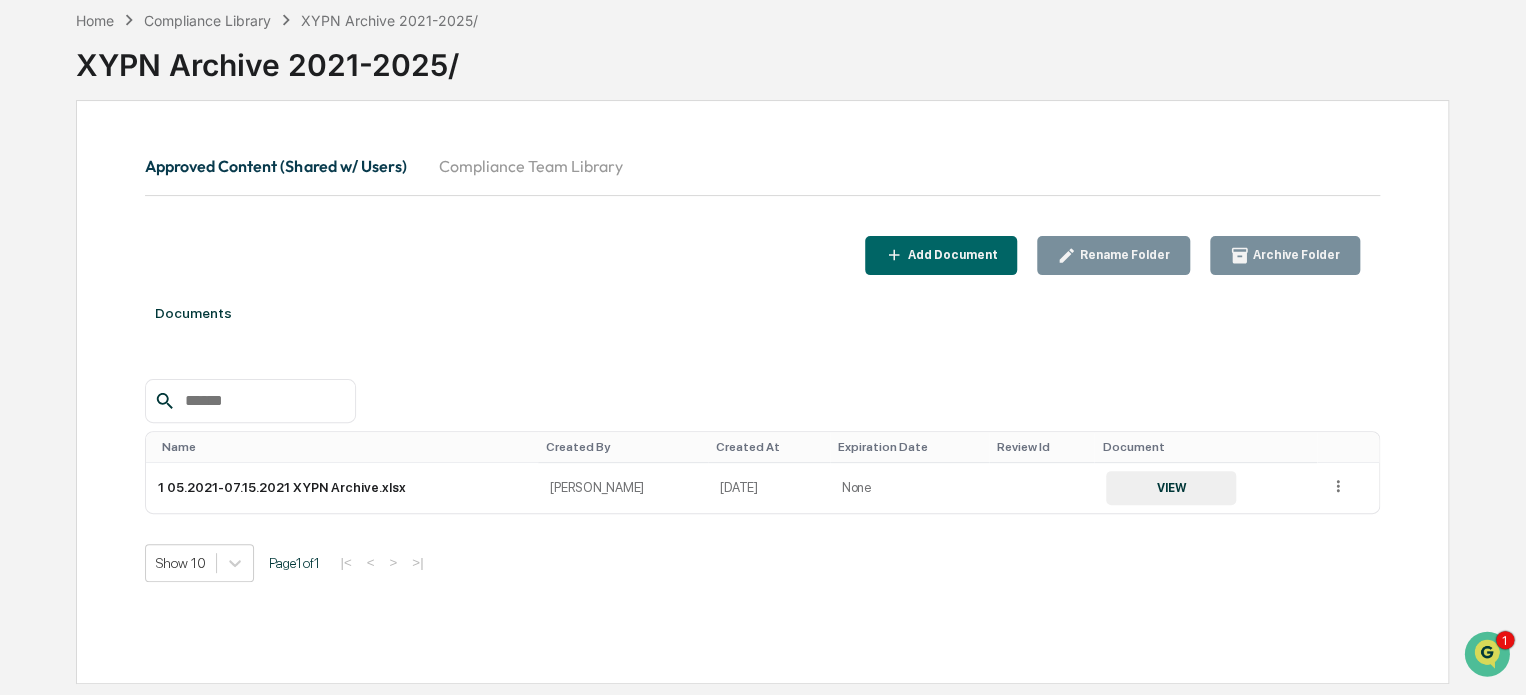 click on "Add Document" at bounding box center [950, 255] 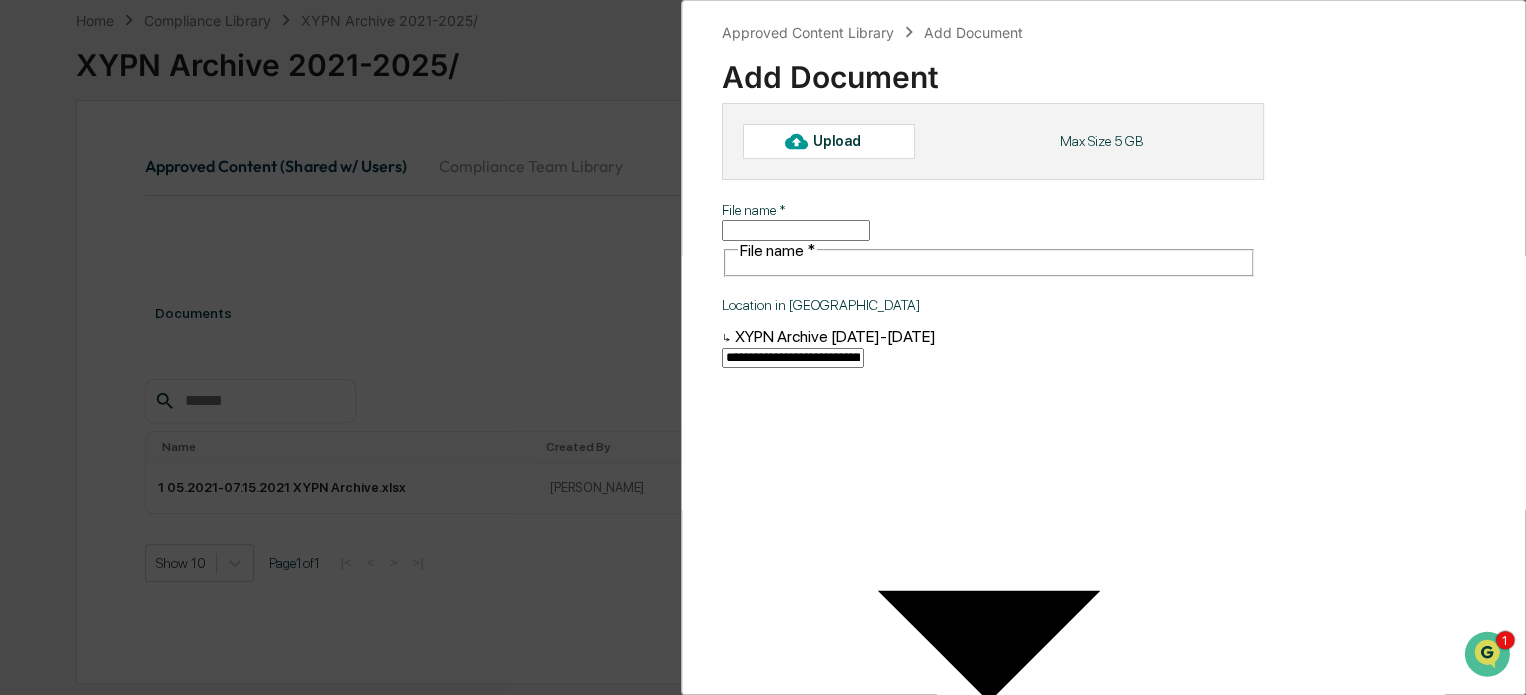 click at bounding box center [796, 141] 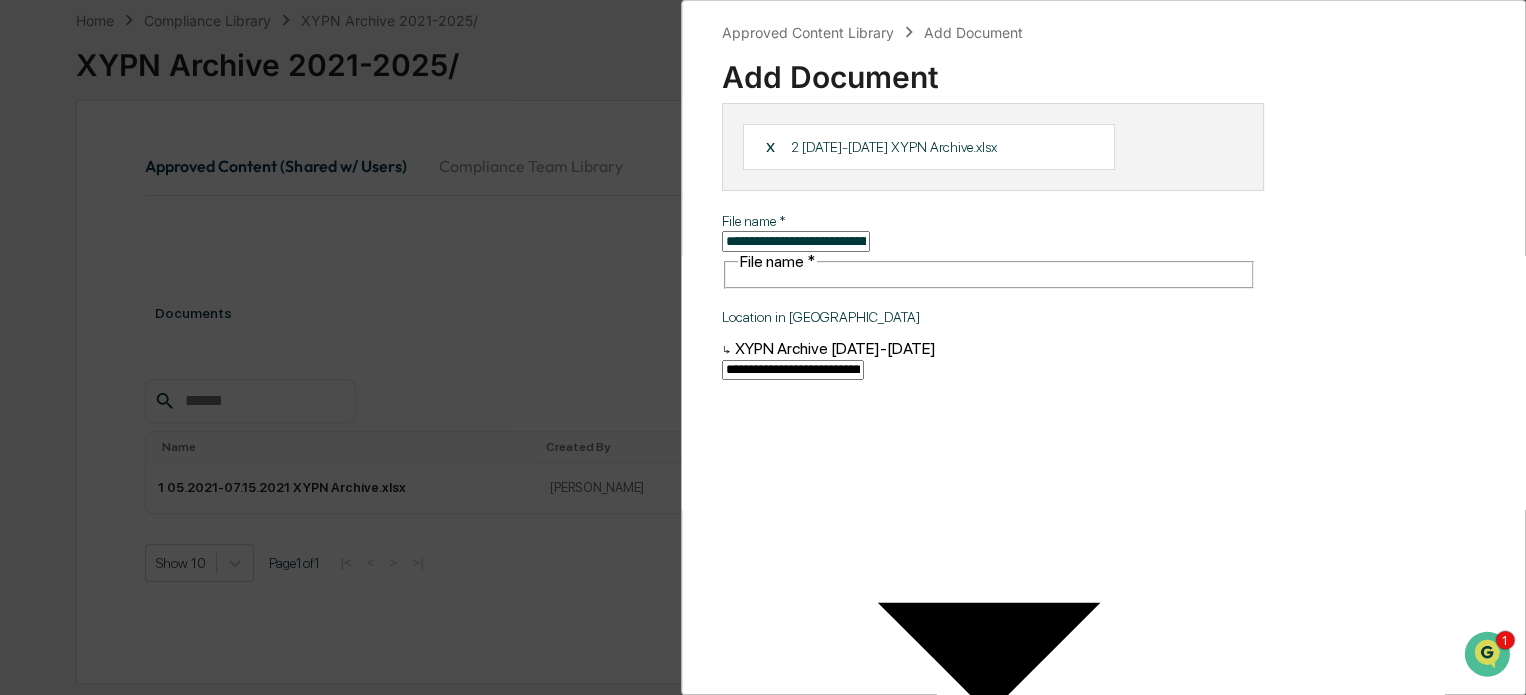 click on "ADD DOCUMENT" at bounding box center [1354, 1141] 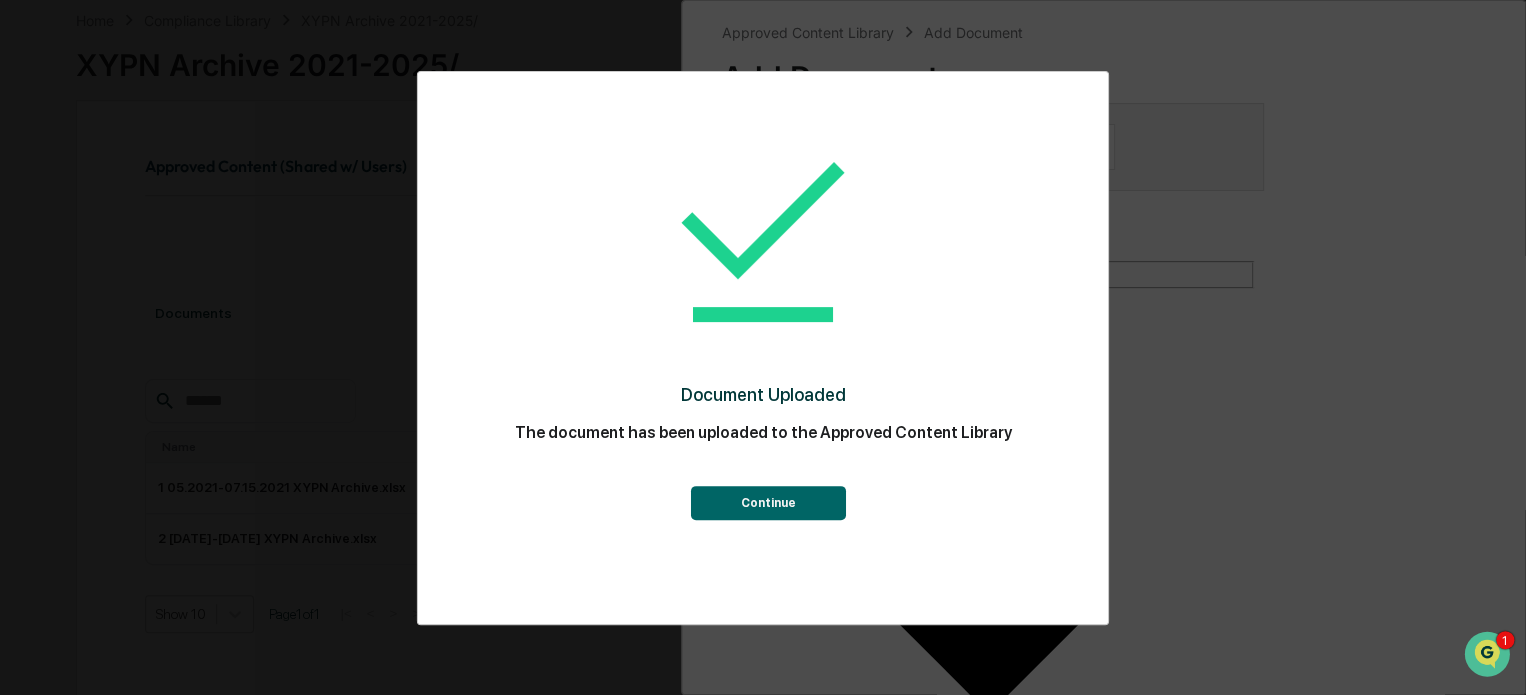 click on "Continue" at bounding box center (767, 503) 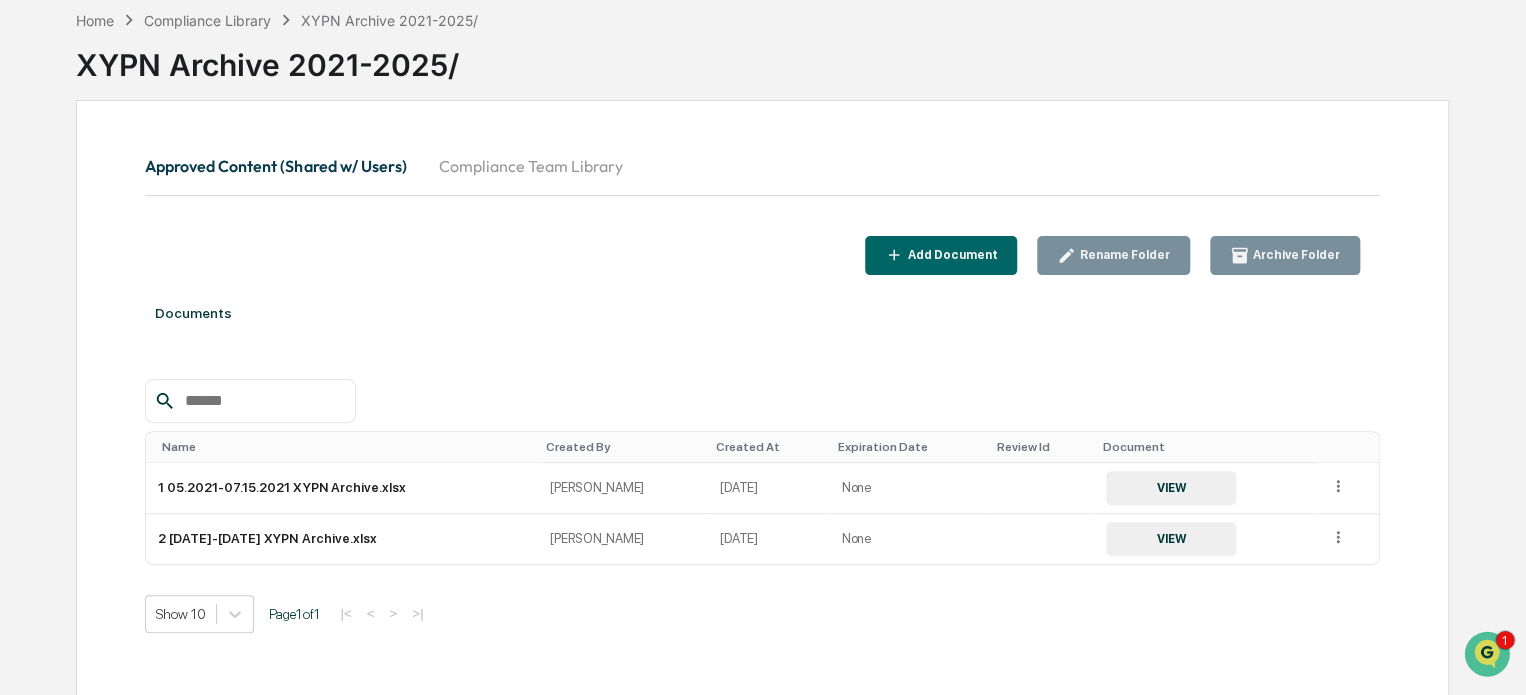 click on "Add Document" at bounding box center [950, 255] 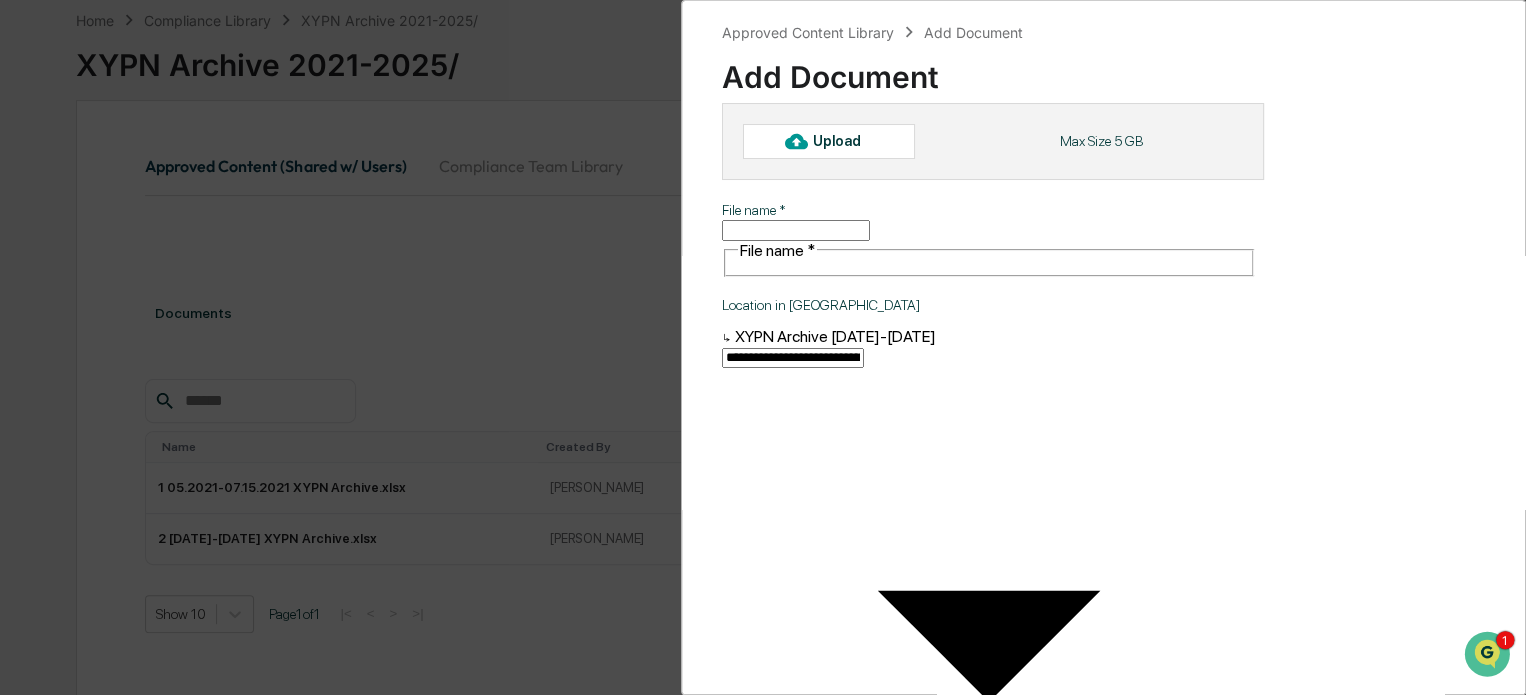 click at bounding box center (796, 141) 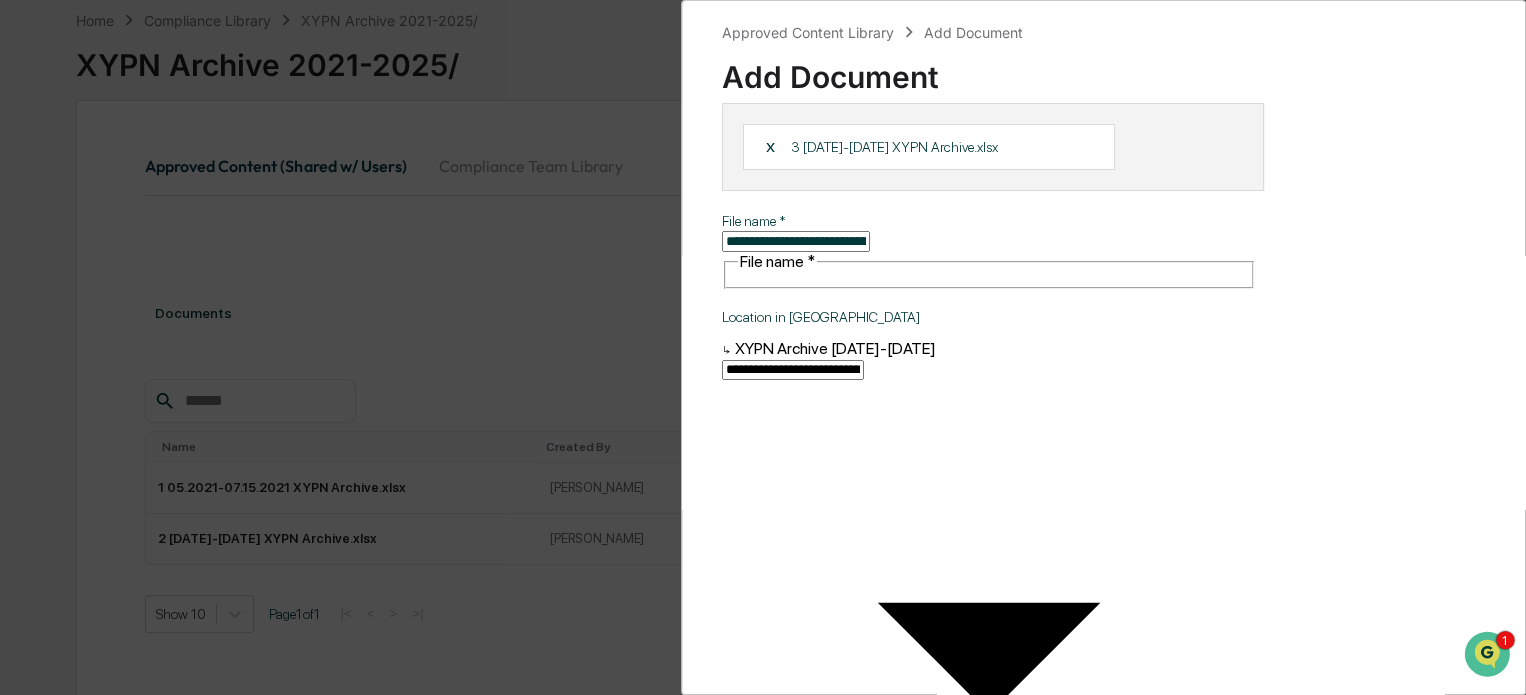 click on "ADD DOCUMENT" at bounding box center (1354, 1141) 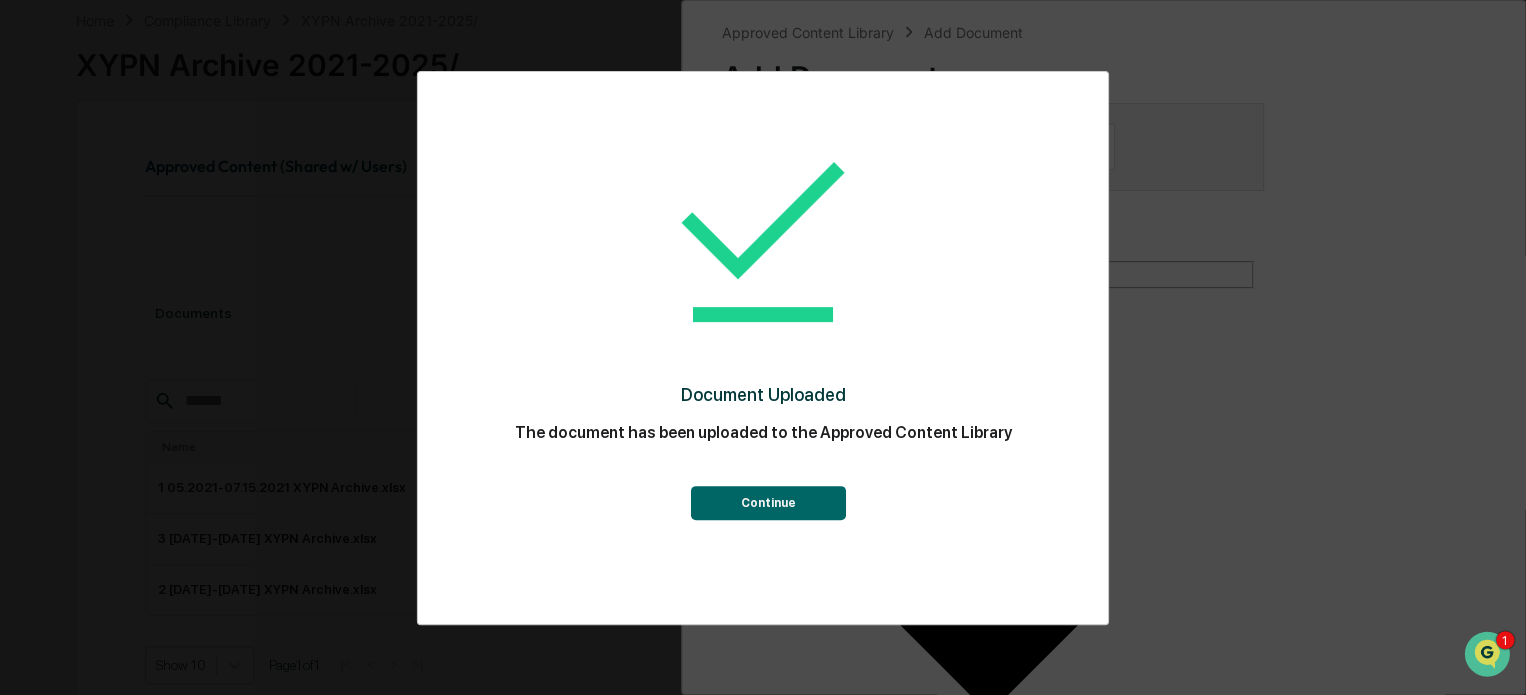 click on "Continue" at bounding box center [767, 503] 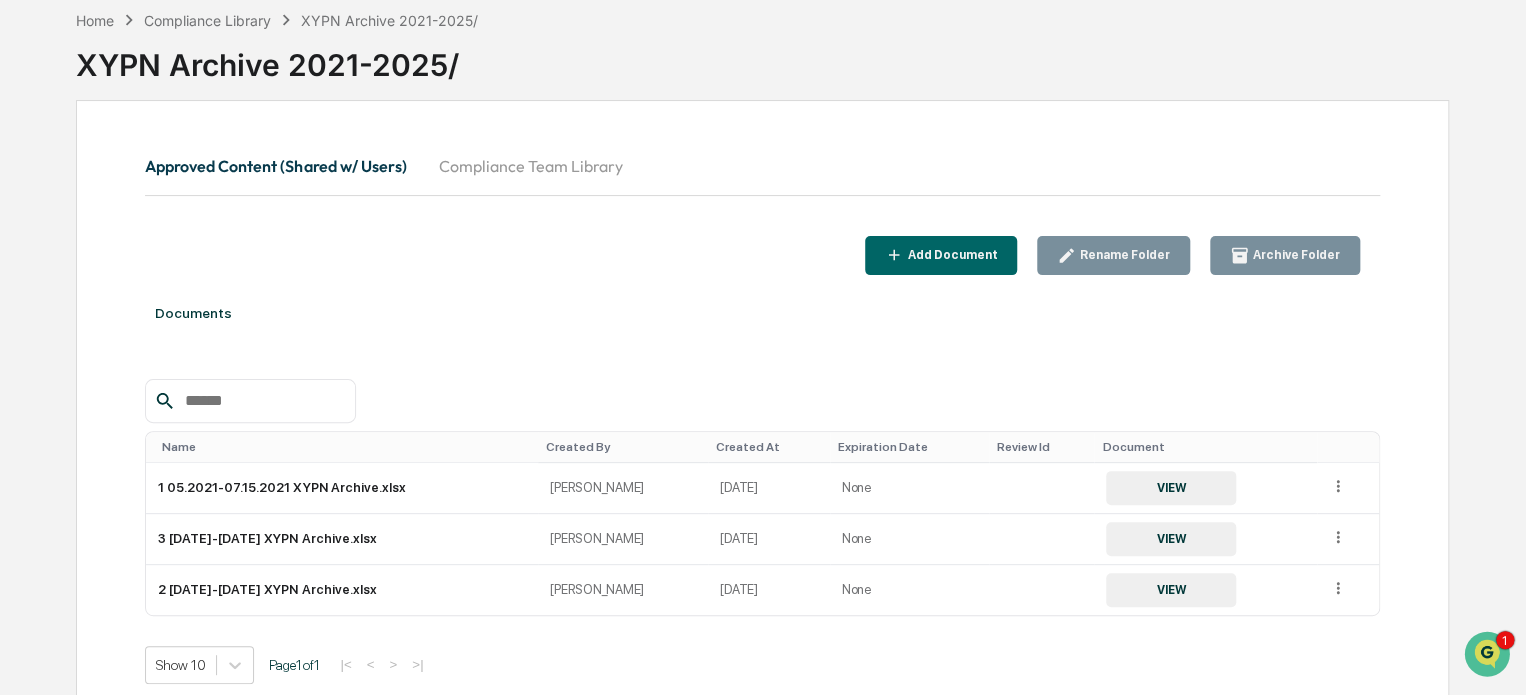 click on "Add Document" at bounding box center [950, 255] 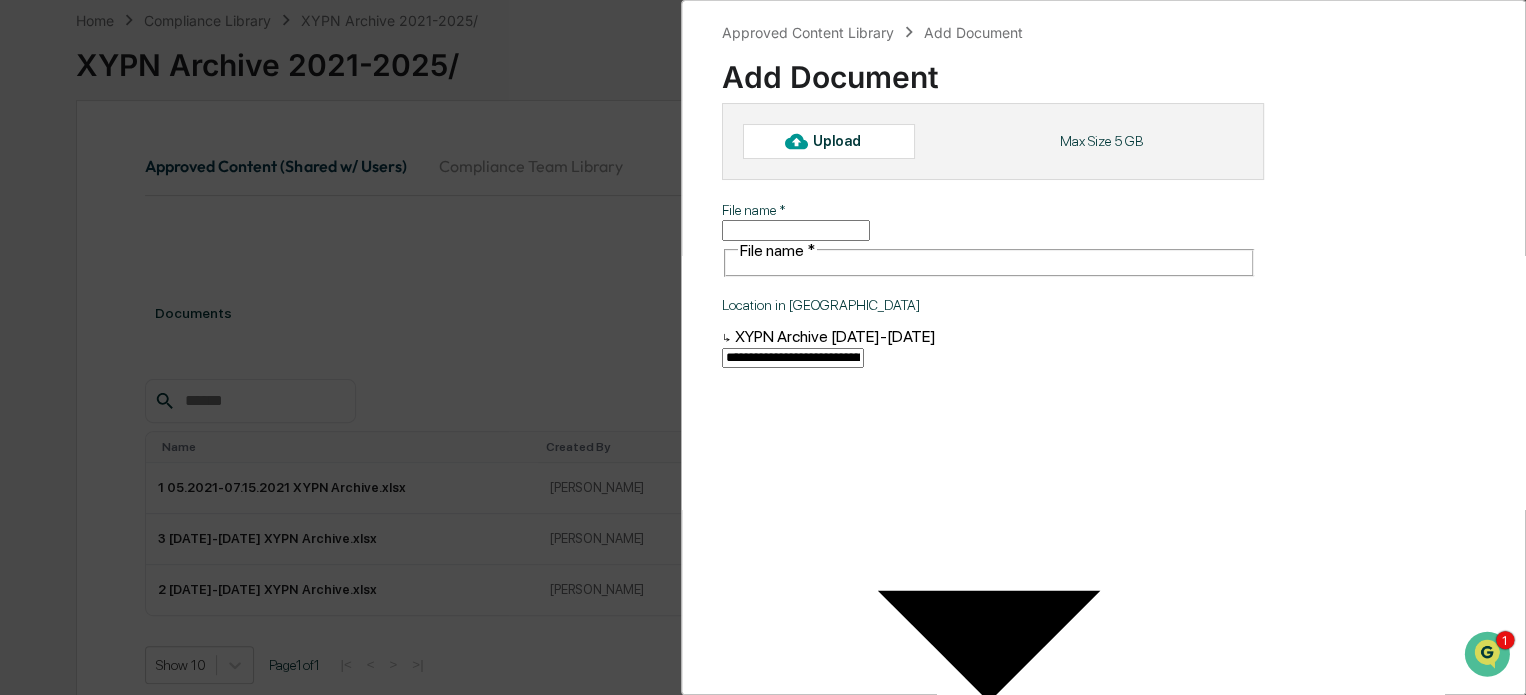 click on "Upload" at bounding box center (845, 141) 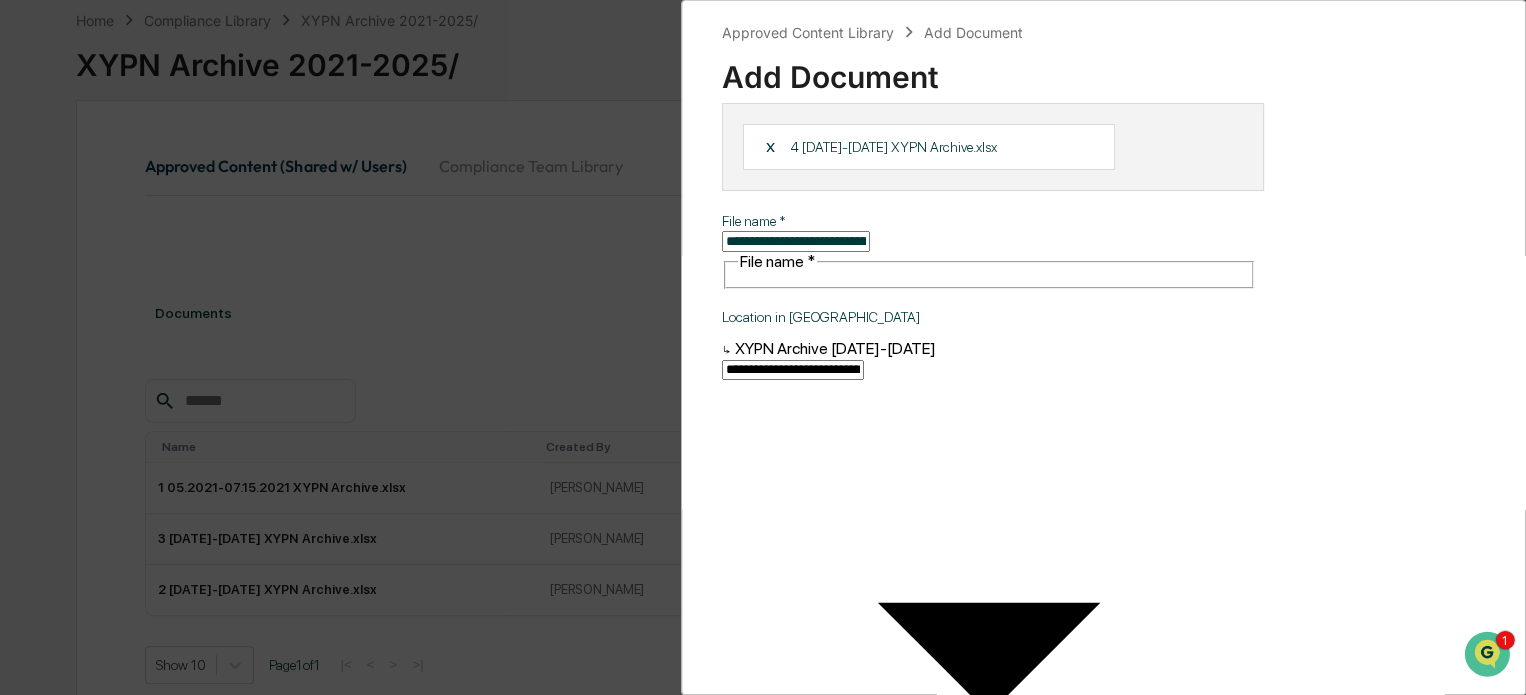 click on "ADD DOCUMENT" at bounding box center (1354, 1141) 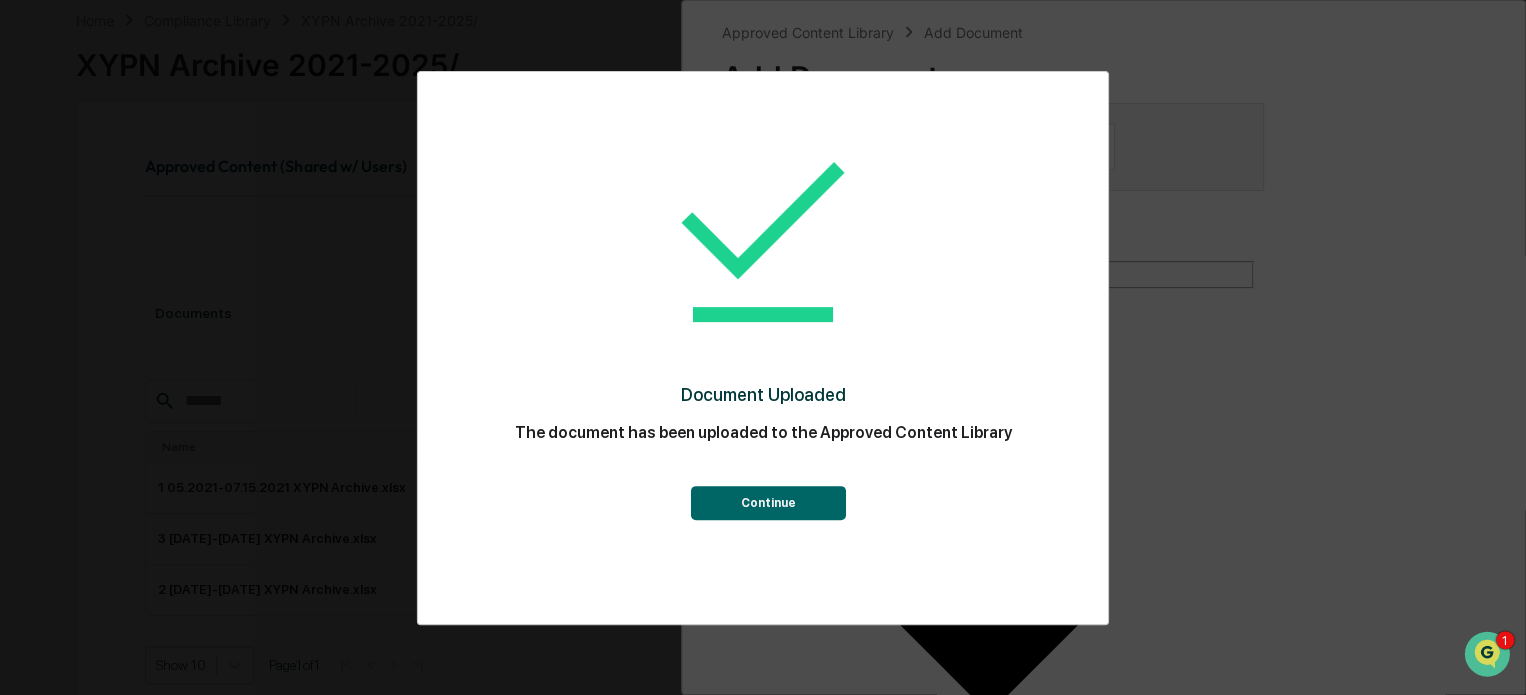 click on "Continue" at bounding box center [767, 503] 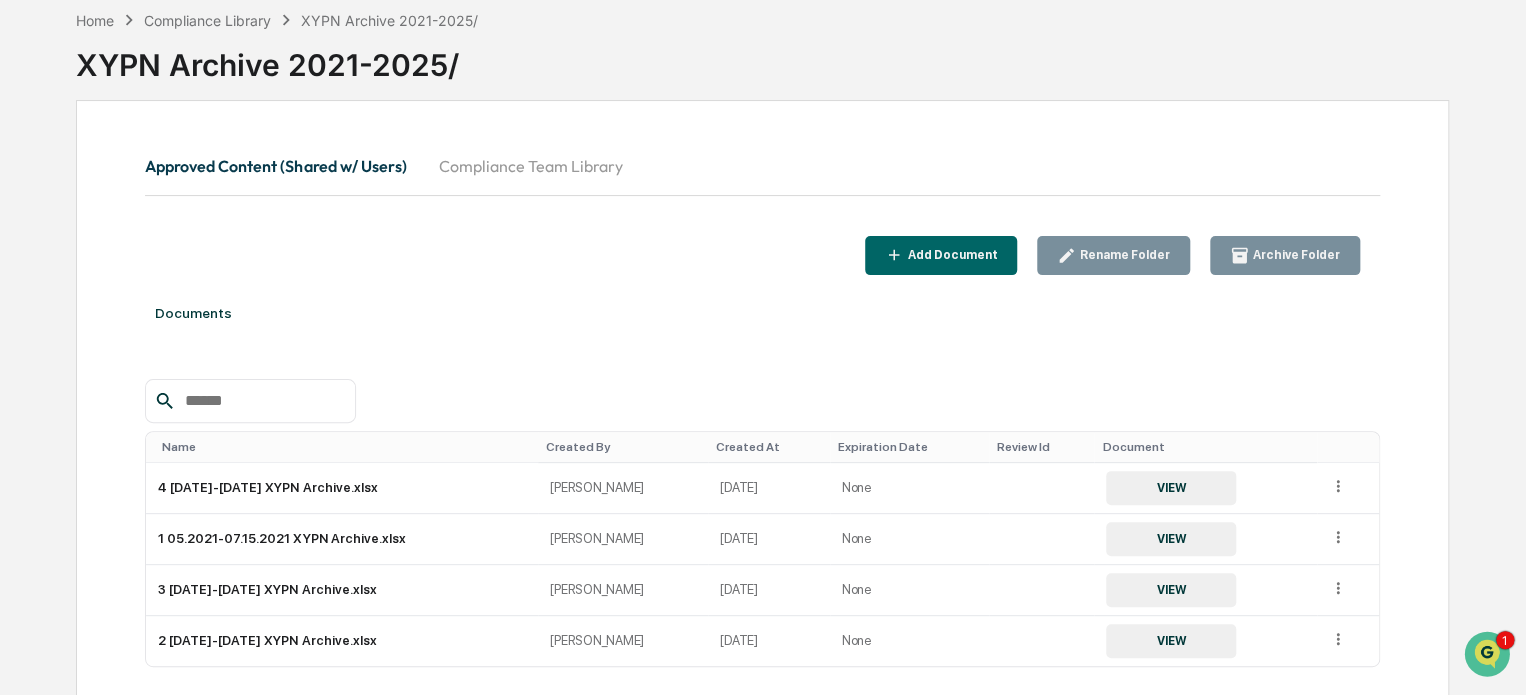 click on "Add Document" at bounding box center (941, 255) 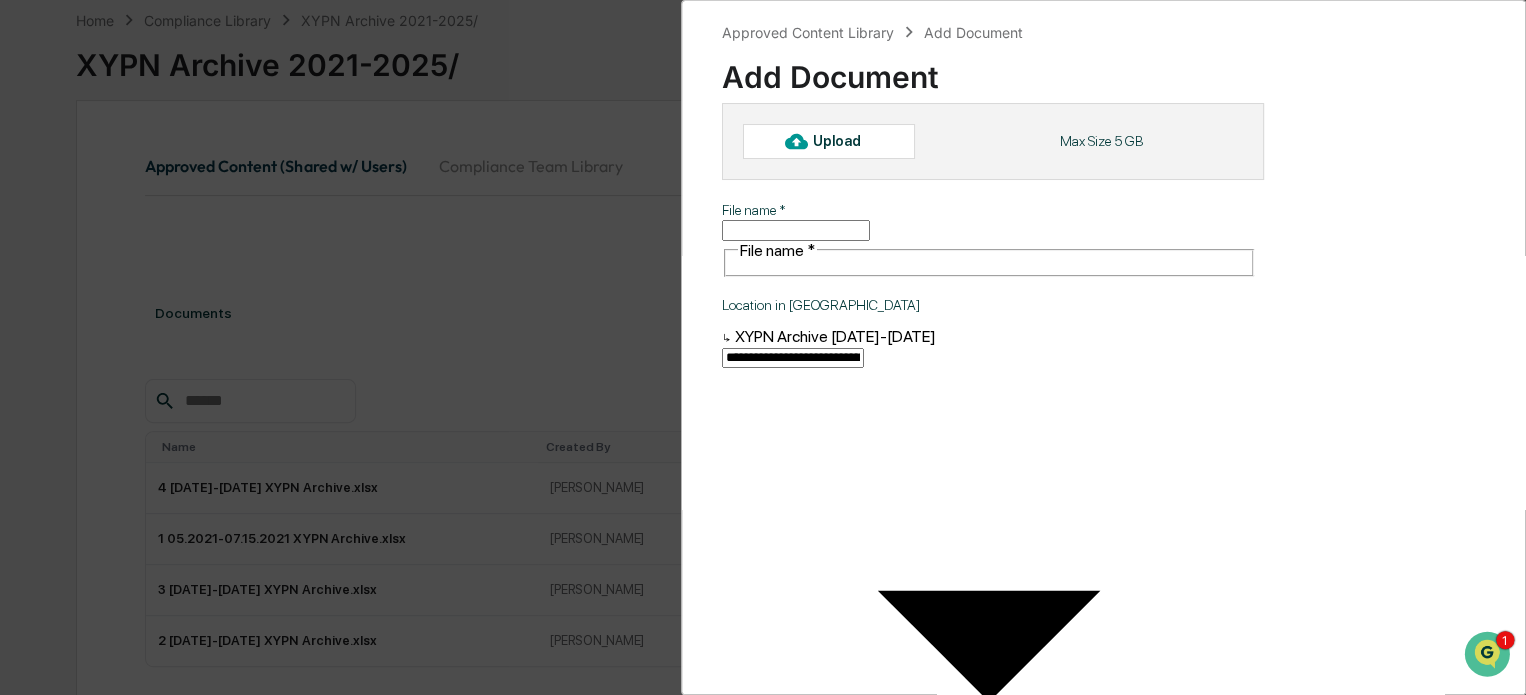 click on "Upload" at bounding box center [845, 141] 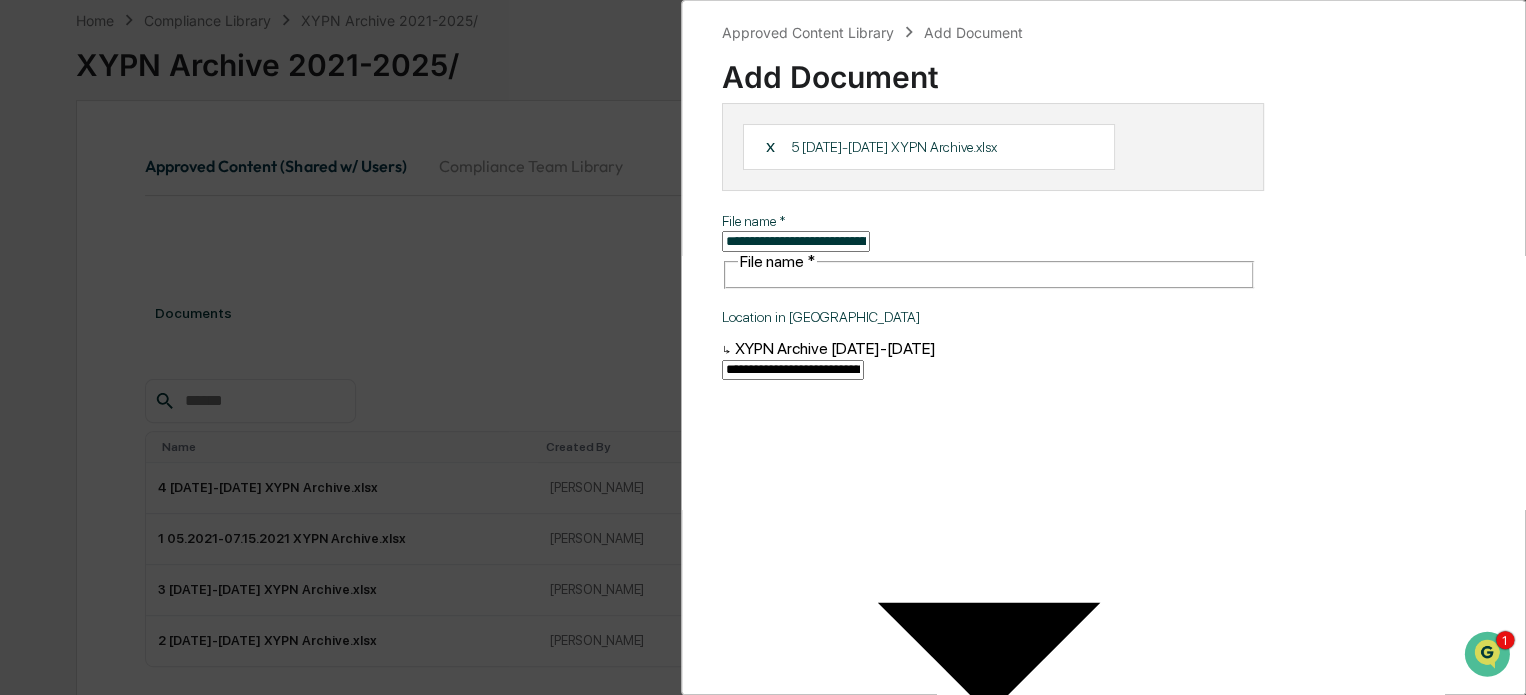 click on "ADD DOCUMENT" at bounding box center (1354, 1141) 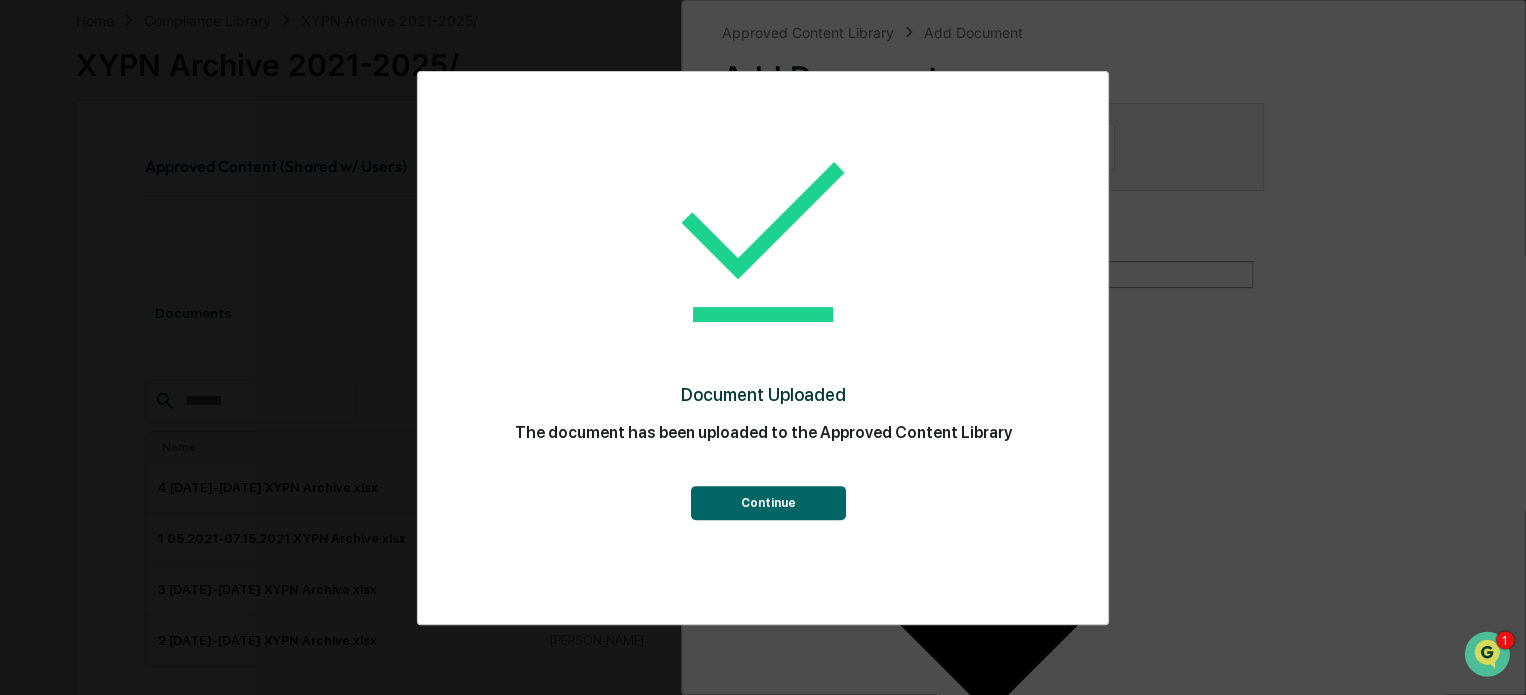 click on "Continue" at bounding box center [767, 503] 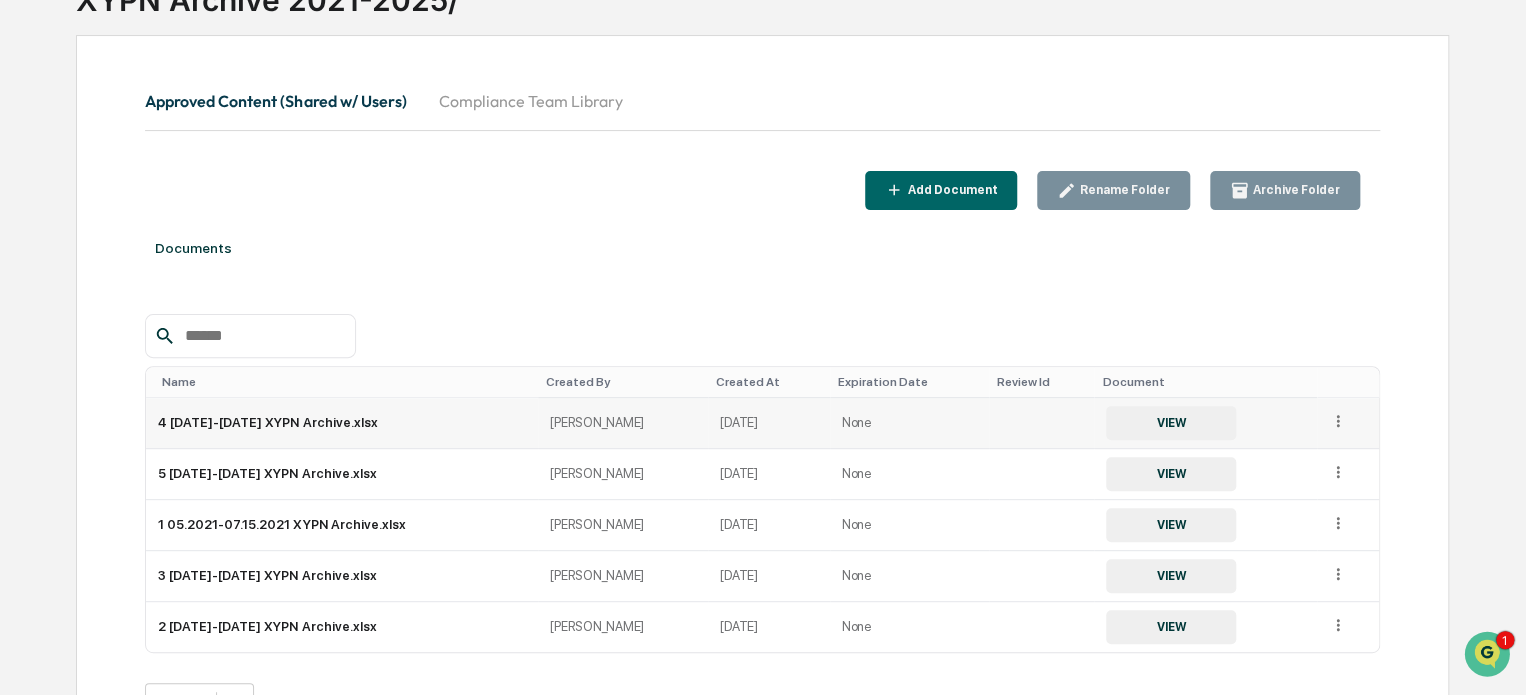 scroll, scrollTop: 195, scrollLeft: 0, axis: vertical 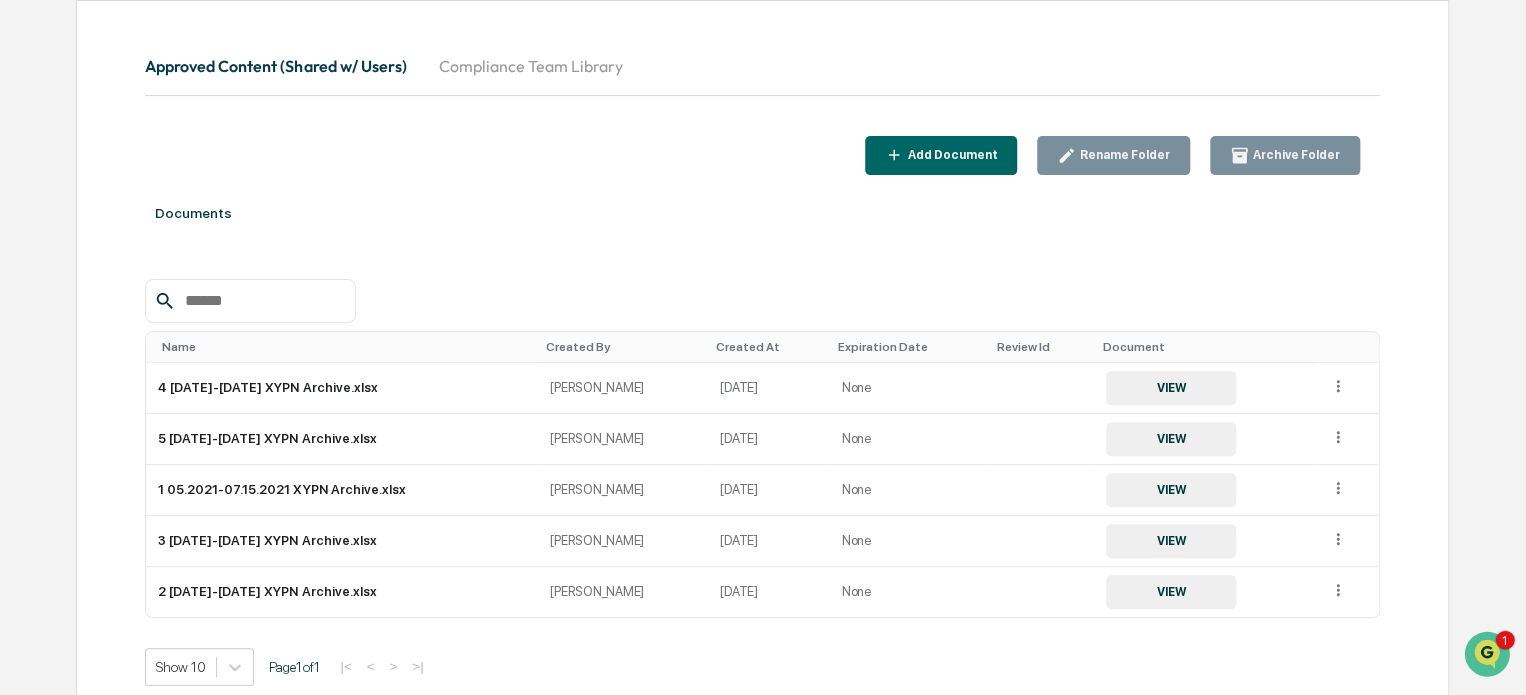 click on "Add Document" at bounding box center [950, 155] 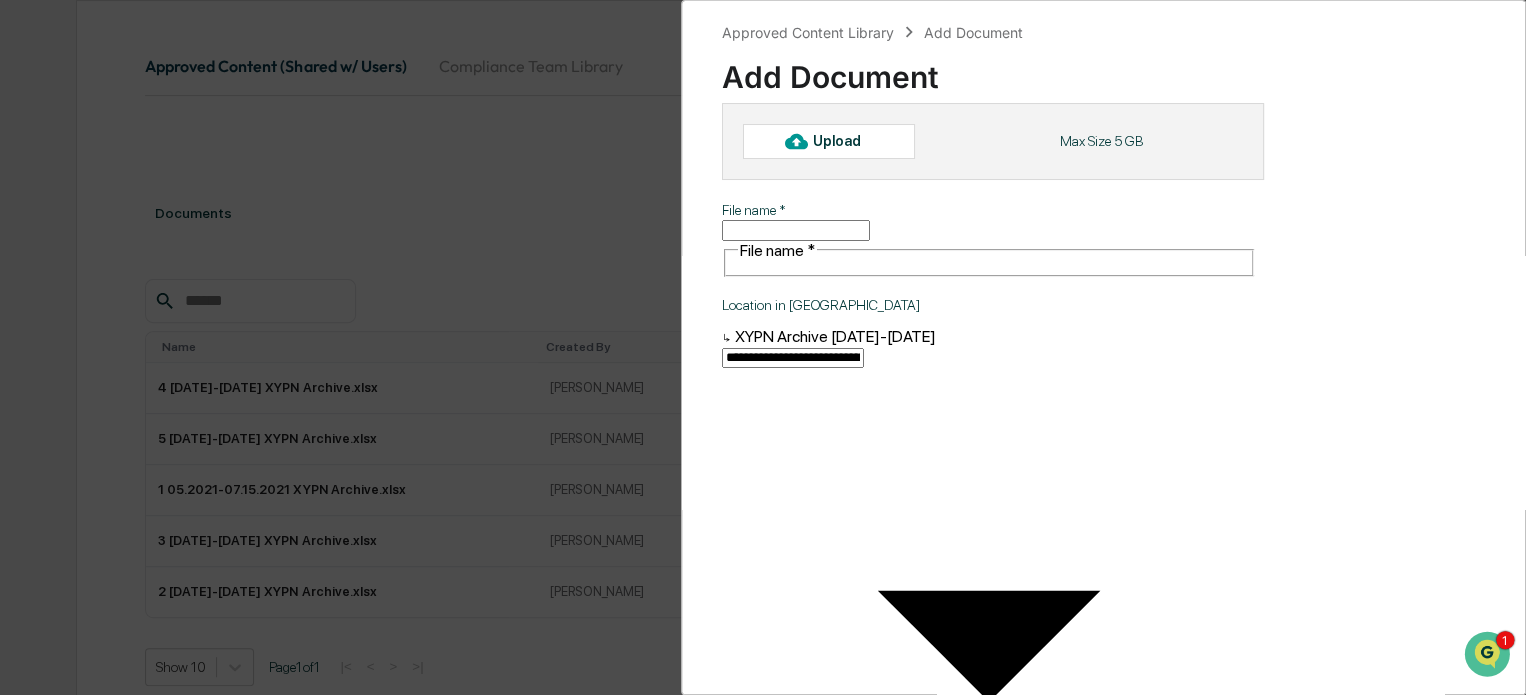 click on "Upload" at bounding box center (829, 141) 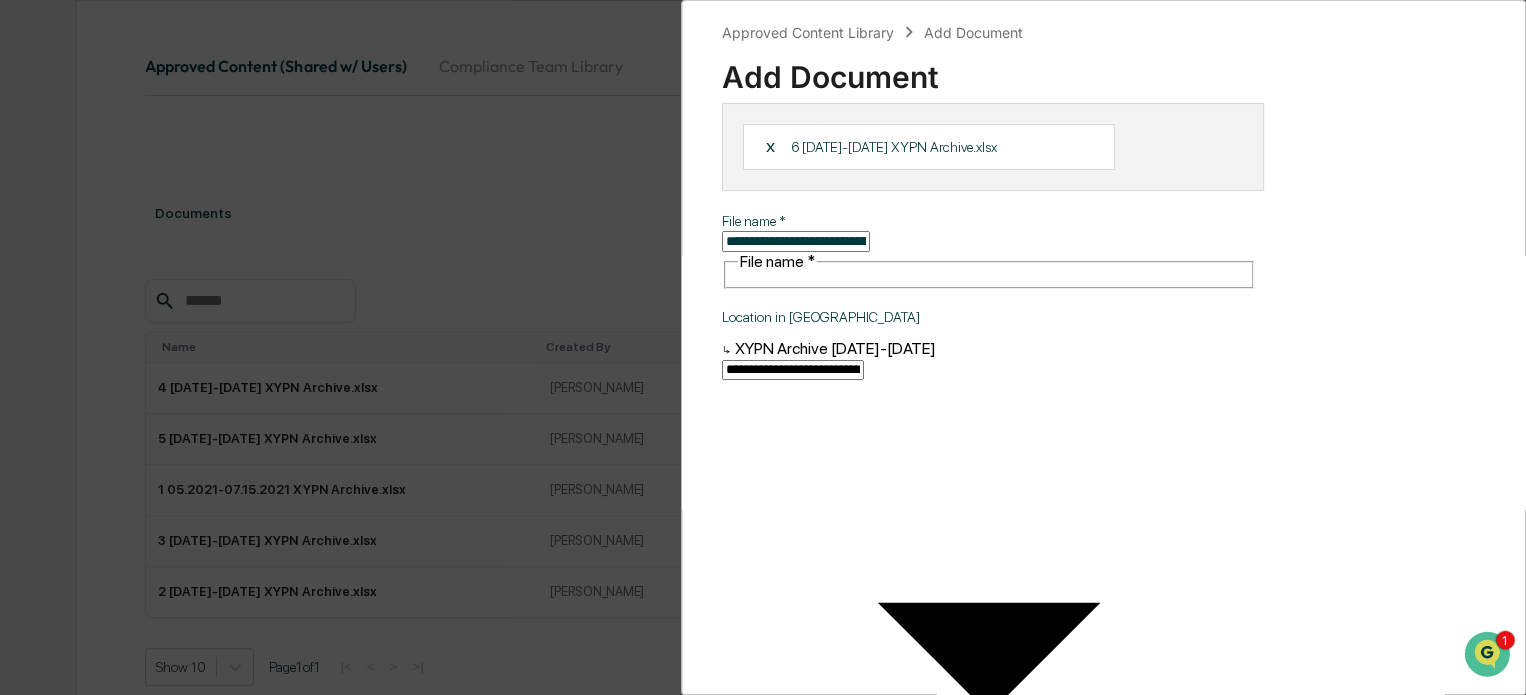 click on "ADD DOCUMENT" at bounding box center [1354, 1141] 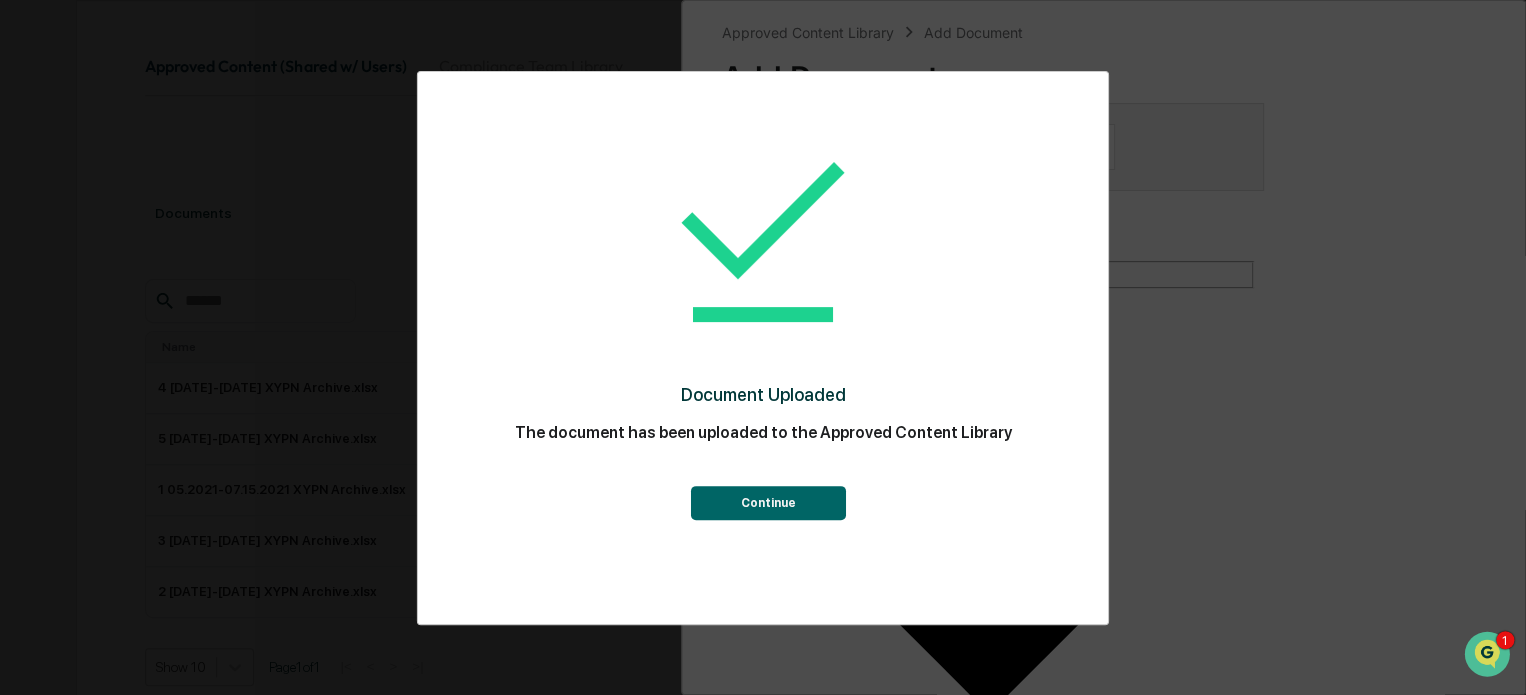 click on "Continue" at bounding box center (767, 503) 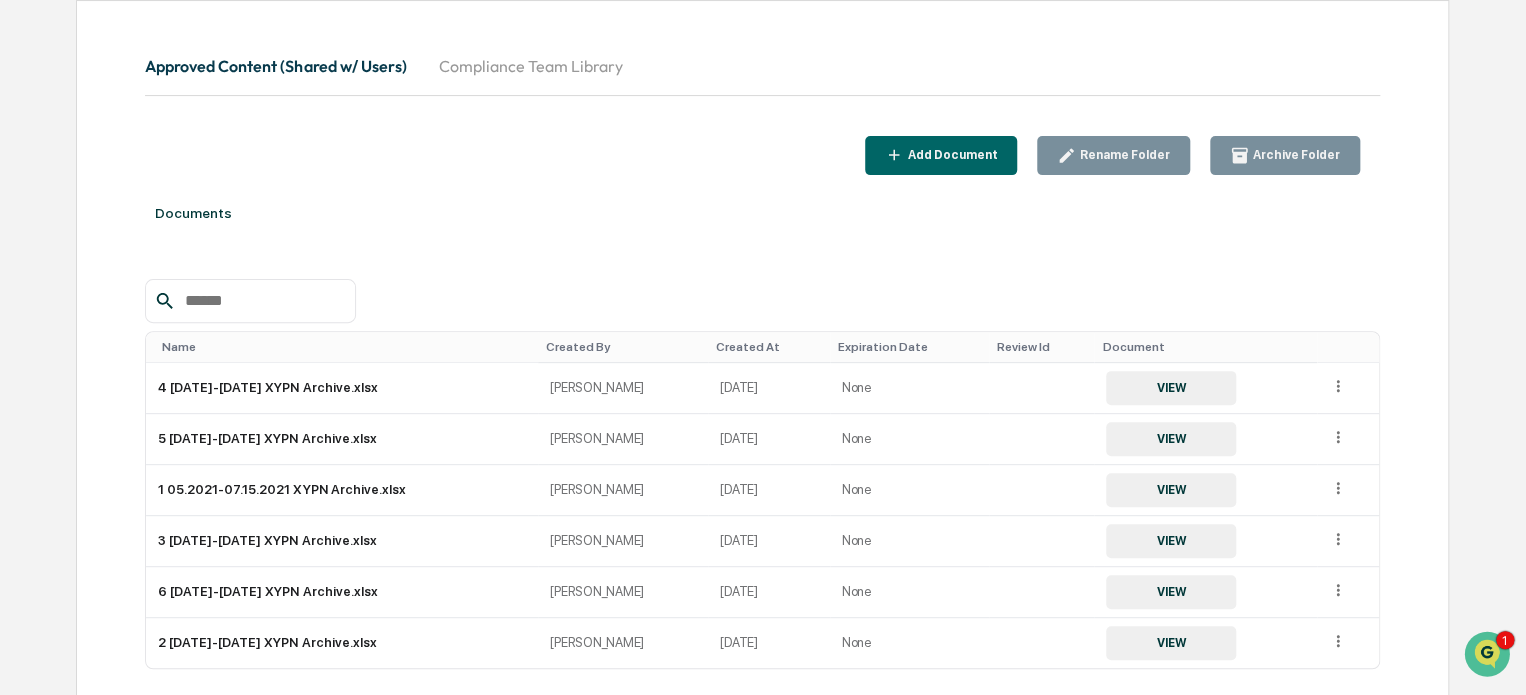 click on "Add Document" at bounding box center [950, 155] 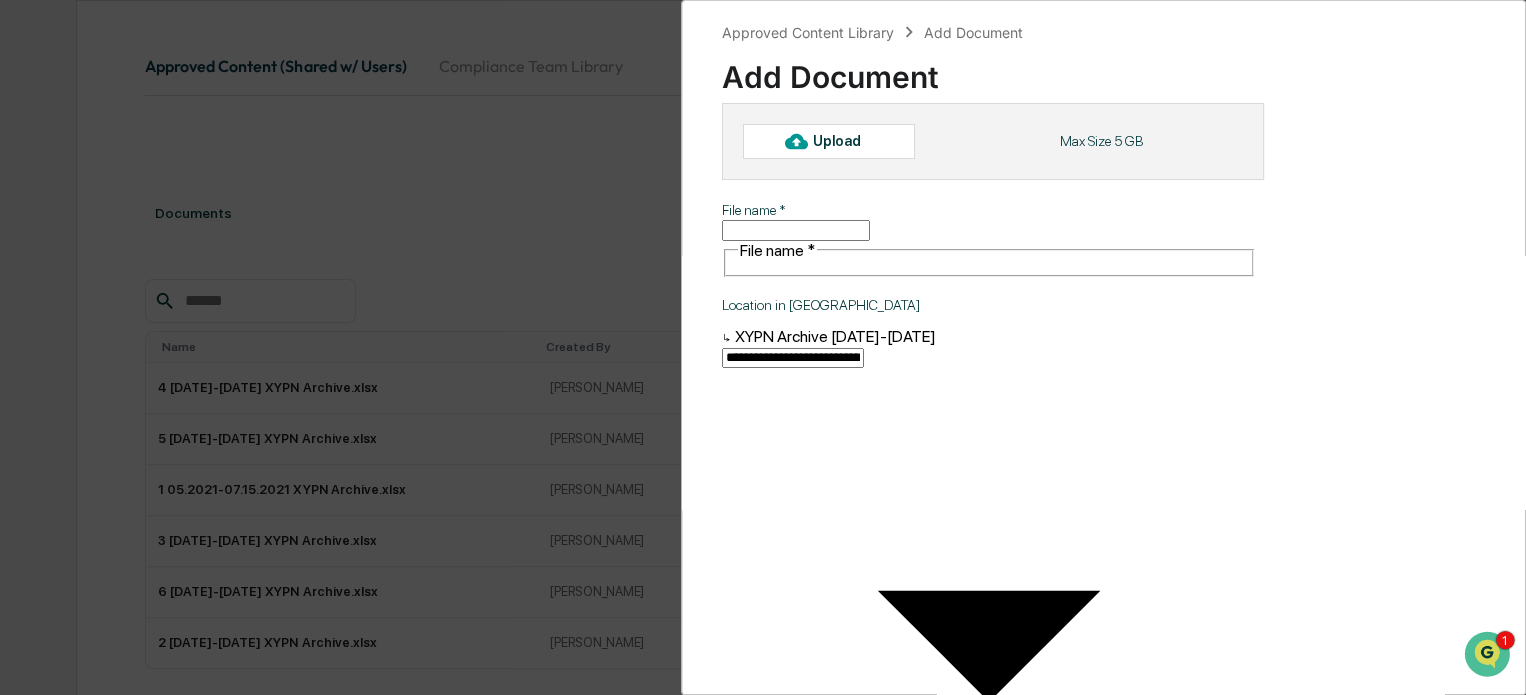 click on "Upload" at bounding box center [829, 141] 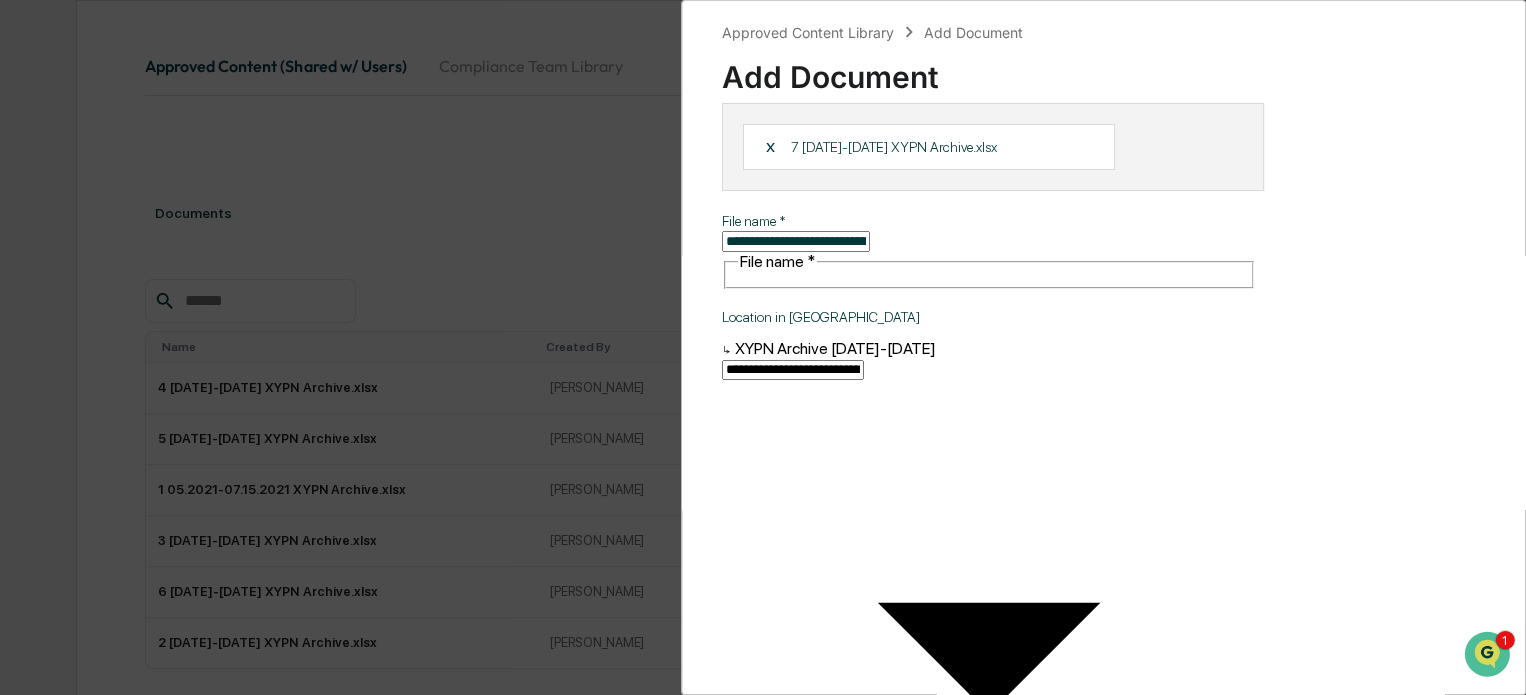click on "ADD DOCUMENT" at bounding box center [1354, 1141] 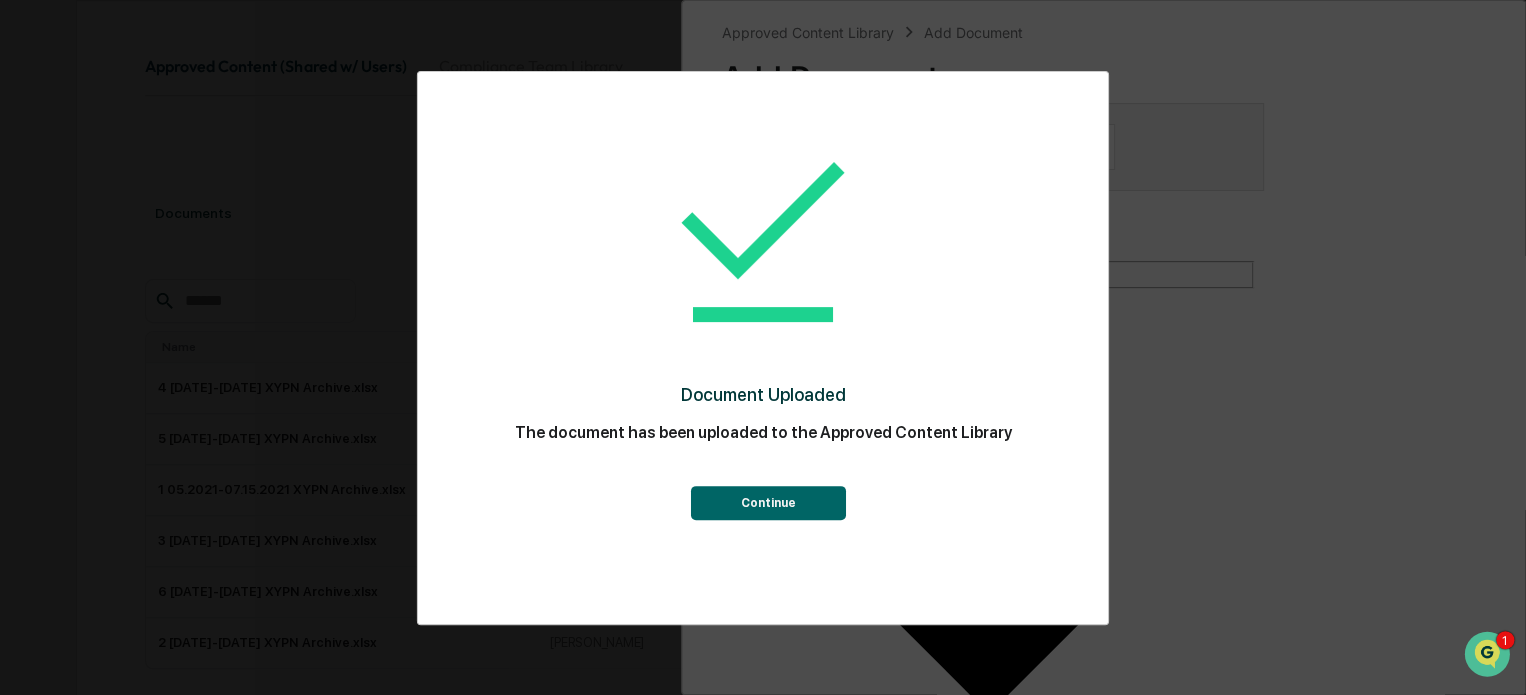 click on "Continue" at bounding box center (767, 503) 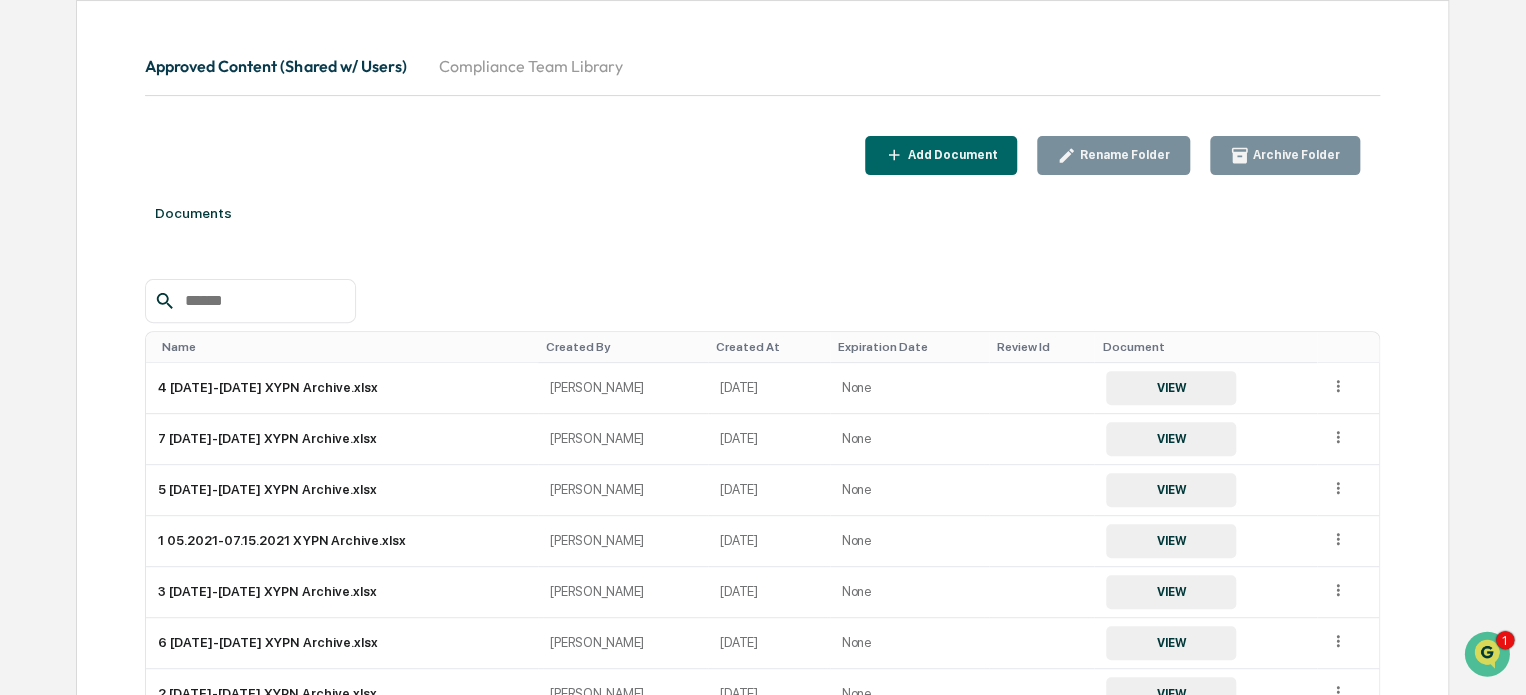 click on "Add Document" at bounding box center [950, 155] 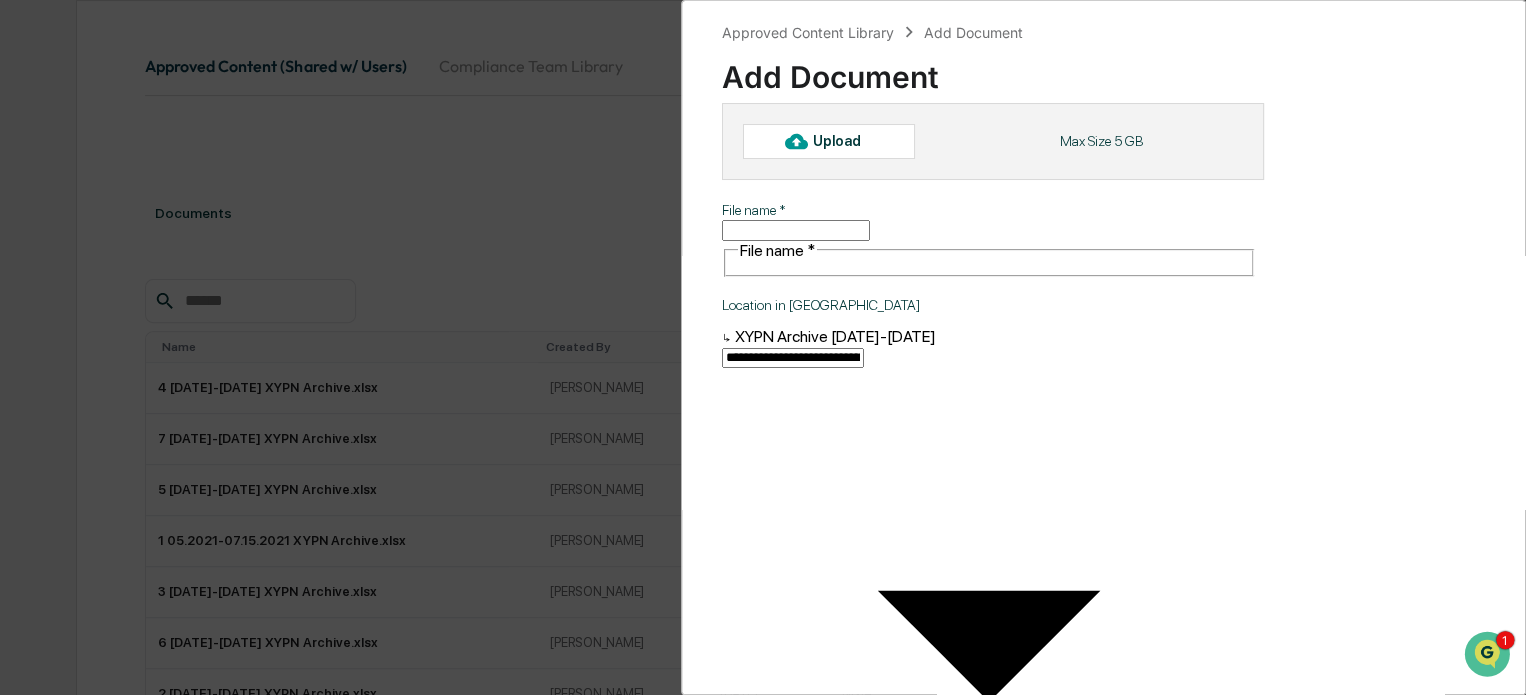 click on "Upload" at bounding box center [845, 141] 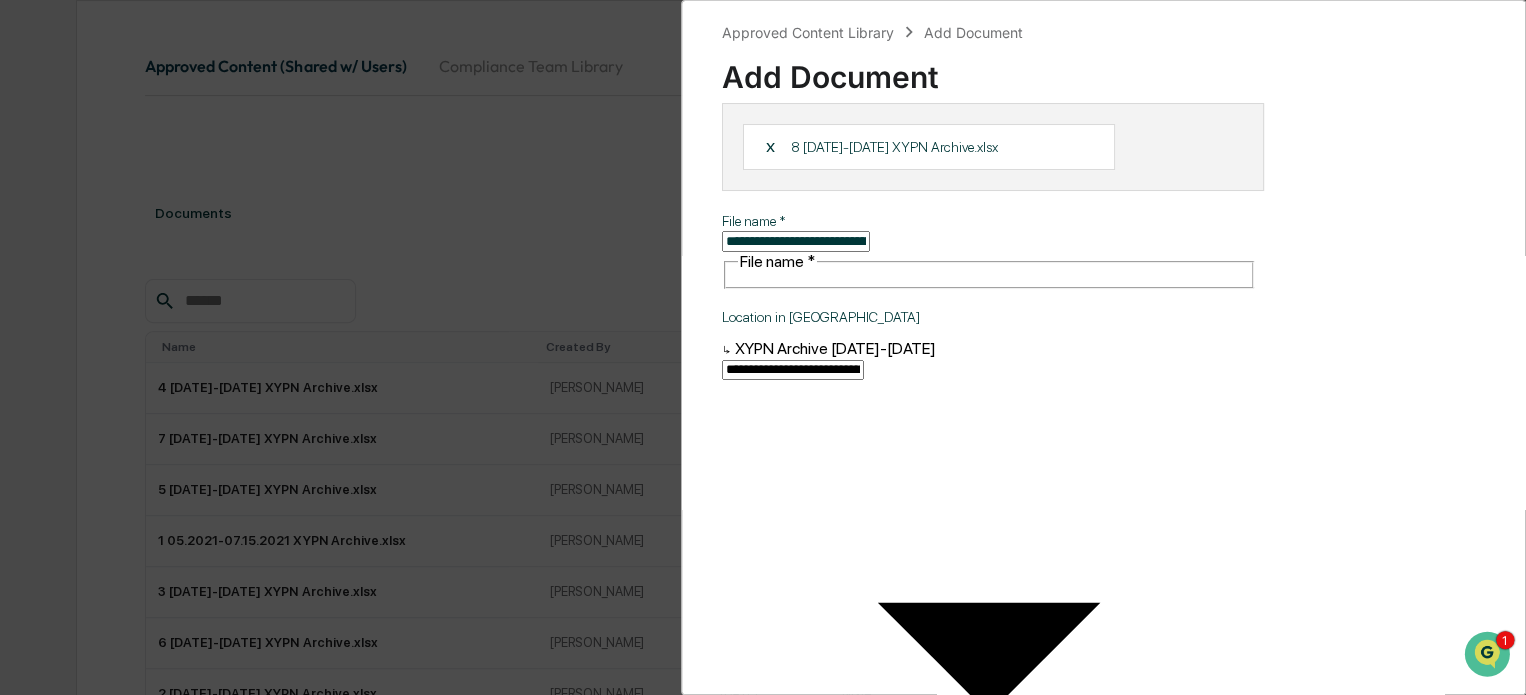click on "ADD DOCUMENT" at bounding box center [1354, 1141] 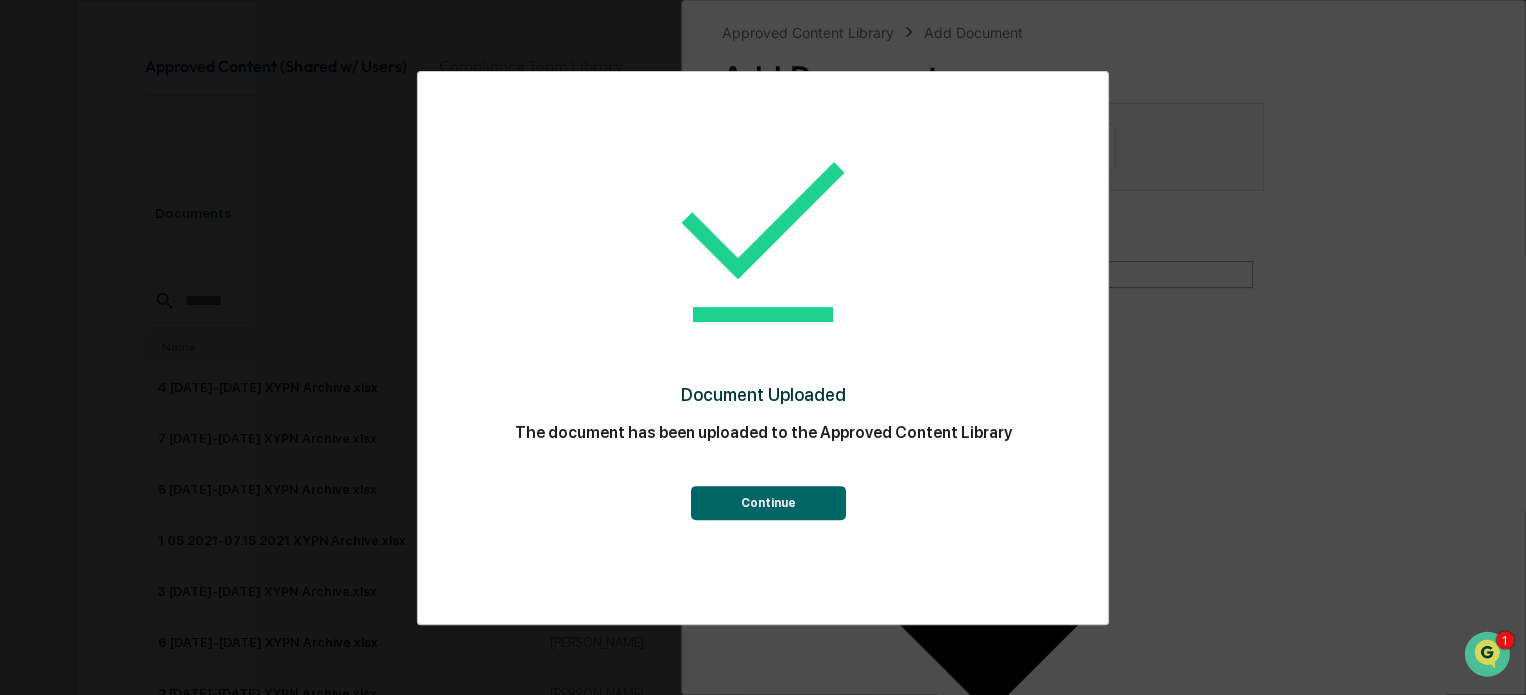 click on "Continue" at bounding box center [767, 503] 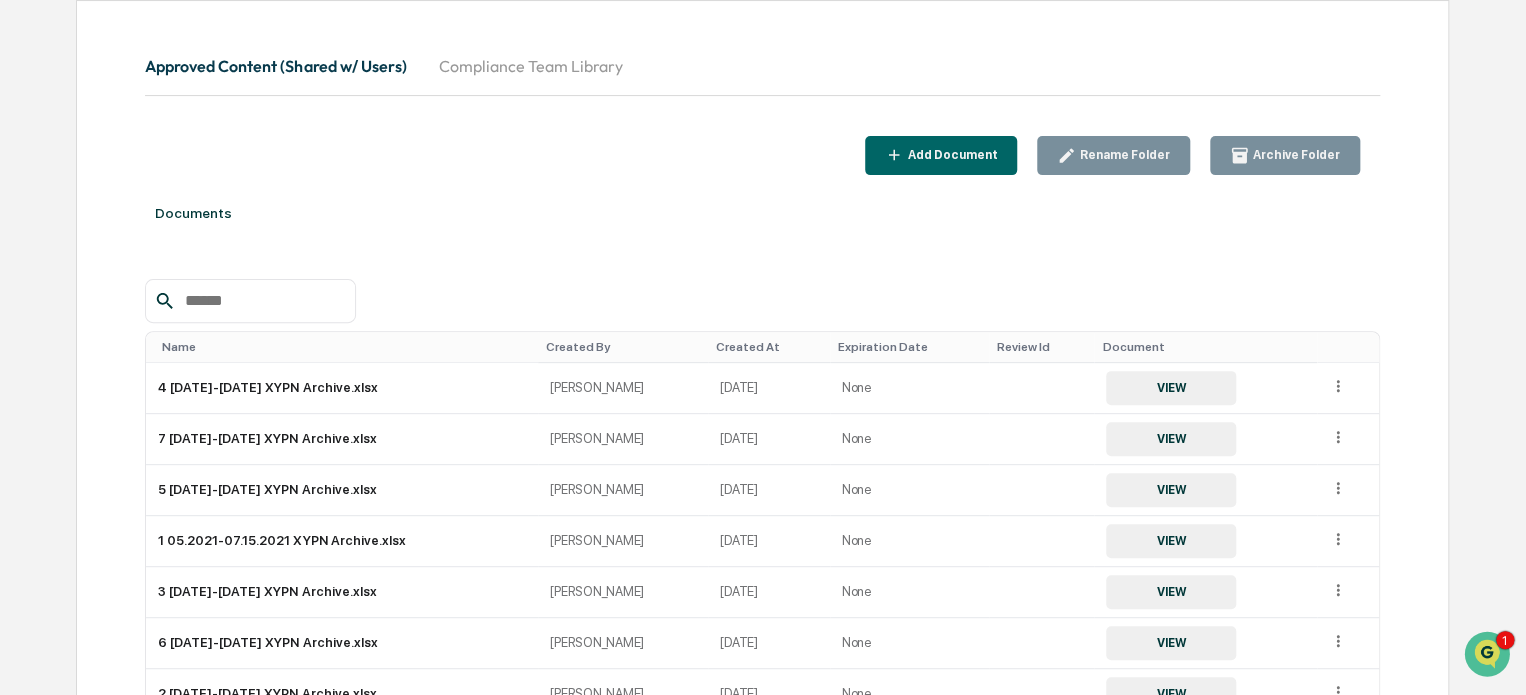 click on "Documents Name Created By Created At Expiration Date Review Id Document 4 08.01.2022-12.31.2022  XYPN Archive.xlsx Natalia Benson 7/24/25 None VIEW 7 07.22.2024-12.31.2024 XYPN Archive.xlsx Natalia Benson 7/24/25 None VIEW 5 01.01.2023-07.22.2023 XYPN Archive.xlsx Natalia Benson 7/24/25 None VIEW 1 05.2021-07.15.2021 XYPN Archive.xlsx Natalia Benson 7/24/25 None VIEW 3 01.01.2022-07.31.2022 XYPN Archive.xlsx Natalia Benson 7/24/25 None VIEW 6 07.22.2023-07.21.2024 XYPN Archive.xlsx Natalia Benson 7/24/25 None VIEW 2 07.15.2021-12.31.2021 XYPN Archive.xlsx Natalia Benson 7/24/25 None VIEW Show 10 Page  1  of  1   |<   <   >   >|" at bounding box center [762, 511] 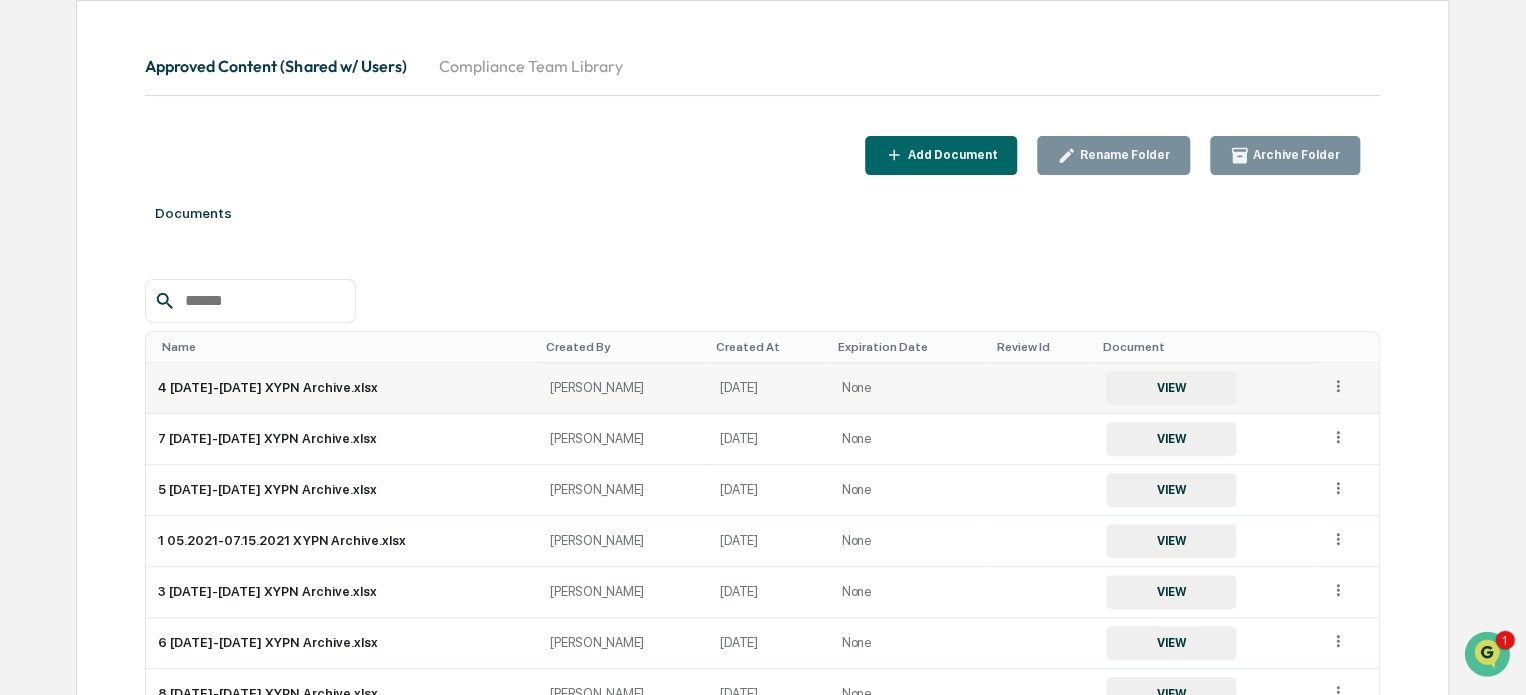 click on "VIEW" at bounding box center (1171, 388) 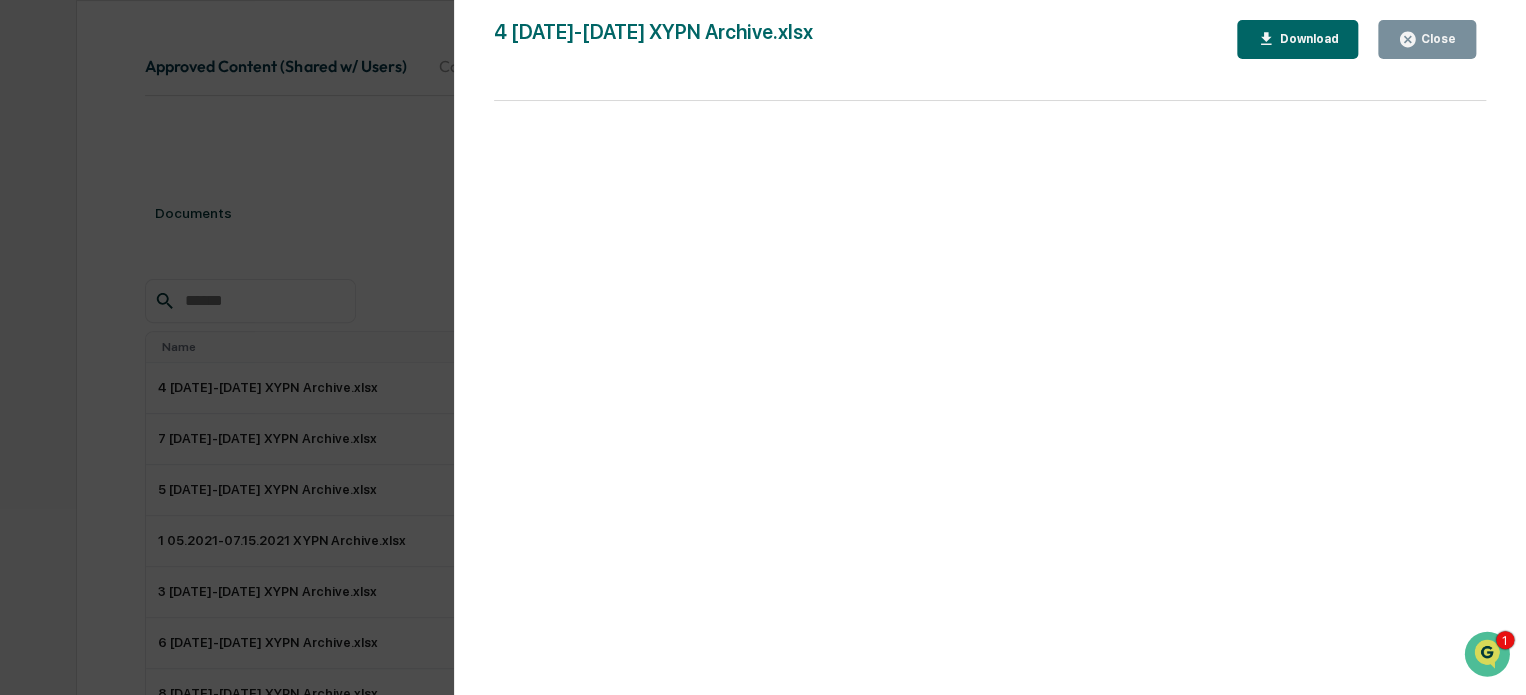 click on "Close" at bounding box center (1436, 39) 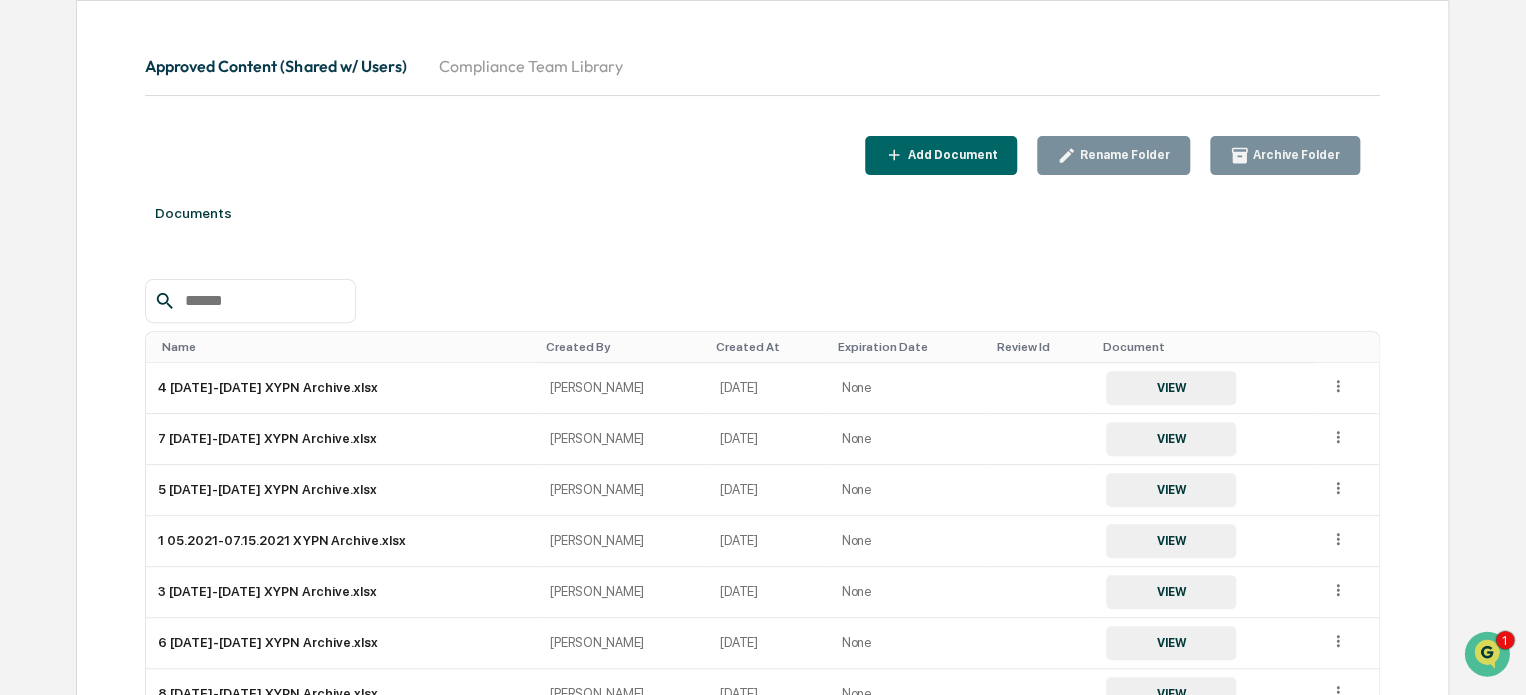 click on "Approved Content (Shared w/ Users) Compliance Team Library Add Document   Rename Folder   Archive Folder Documents Name Created By Created At Expiration Date Review Id Document 4 08.01.2022-12.31.2022  XYPN Archive.xlsx Natalia Benson 7/24/25 None VIEW 7 07.22.2024-12.31.2024 XYPN Archive.xlsx Natalia Benson 7/24/25 None VIEW 5 01.01.2023-07.22.2023 XYPN Archive.xlsx Natalia Benson 7/24/25 None VIEW 1 05.2021-07.15.2021 XYPN Archive.xlsx Natalia Benson 7/24/25 None VIEW 3 01.01.2022-07.31.2022 XYPN Archive.xlsx Natalia Benson 7/24/25 None VIEW 6 07.22.2023-07.21.2024 XYPN Archive.xlsx Natalia Benson 7/24/25 None VIEW 8 01.01.2025-7.22.2025 XYPN Archive.xlsx Natalia Benson 7/24/25 None VIEW 2 07.15.2021-12.31.2021 XYPN Archive.xlsx Natalia Benson 7/24/25 None VIEW Show 10 Page  1  of  1   |<   <   >   >|" at bounding box center [762, 465] 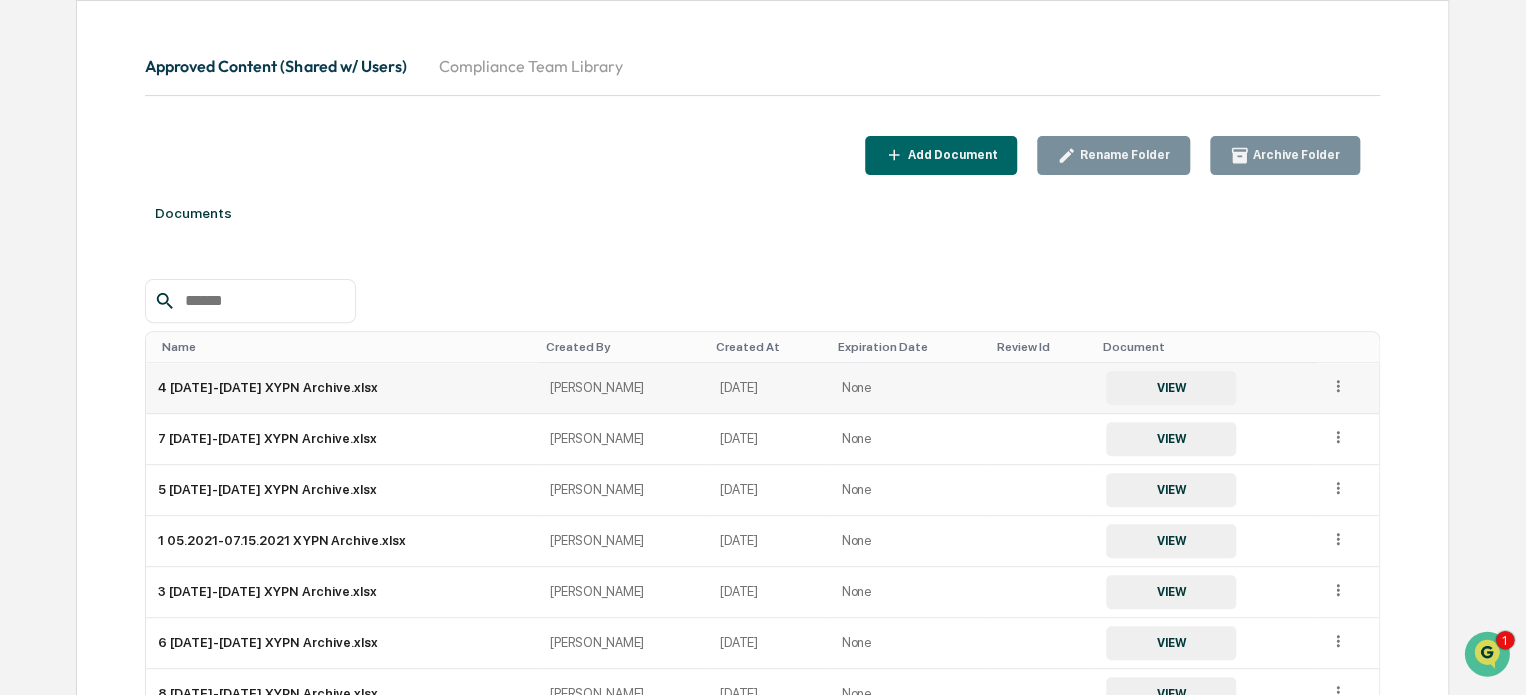 click on "VIEW" at bounding box center (1171, 388) 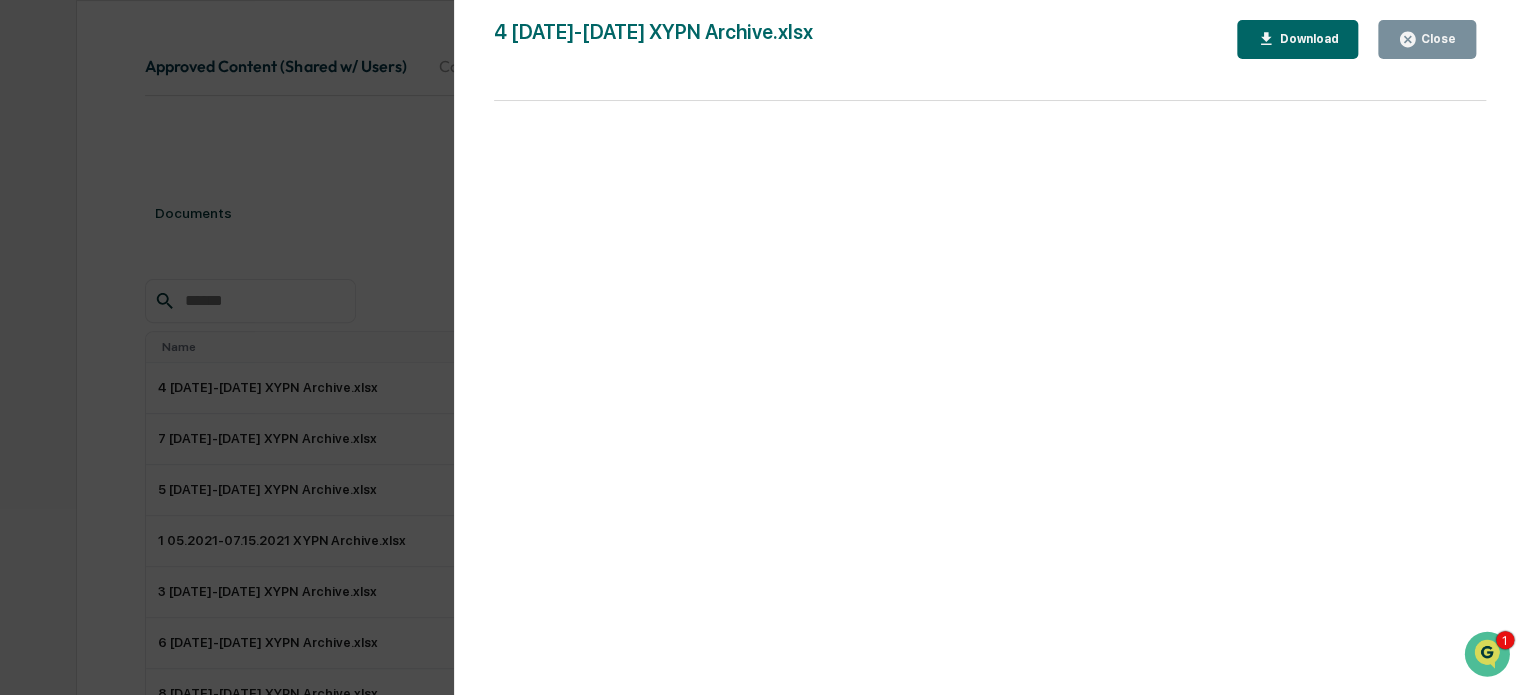click on "Download" at bounding box center (1298, 39) 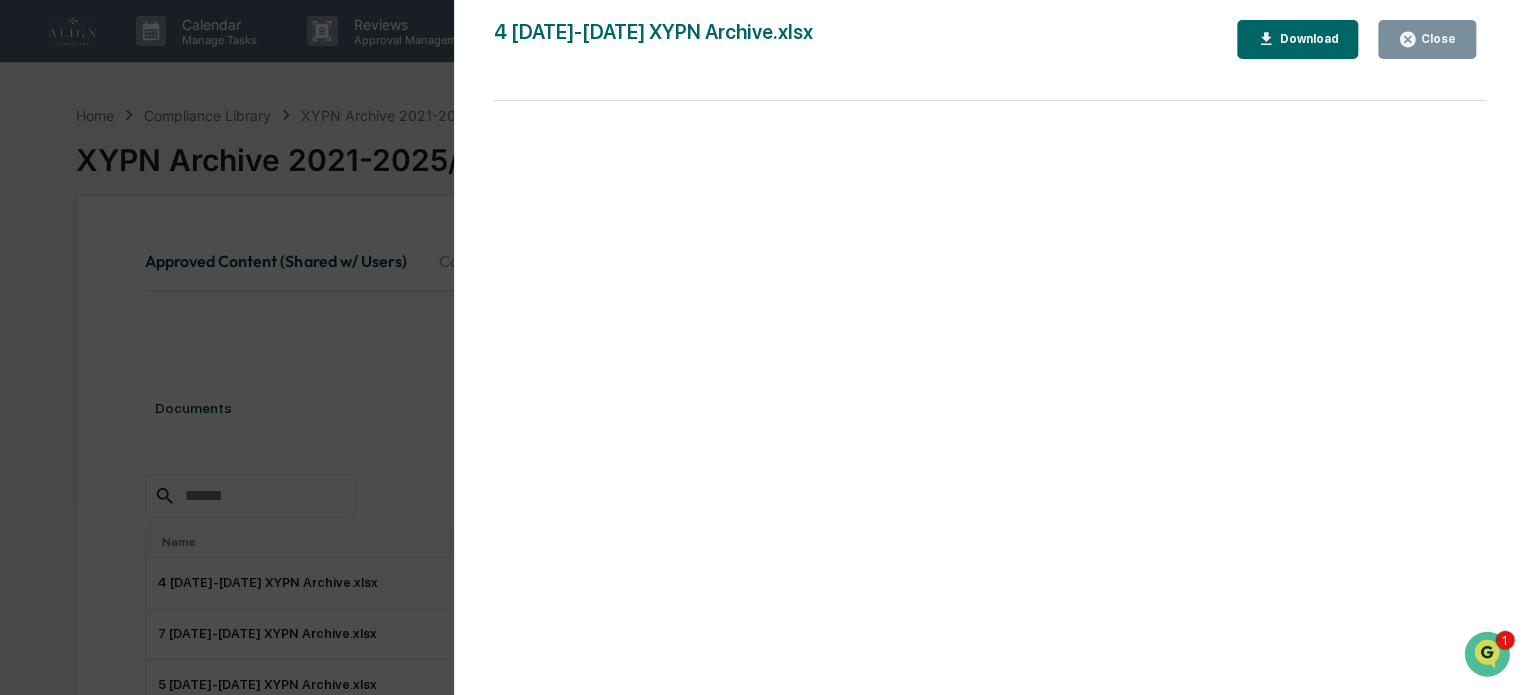 click on "Close" at bounding box center [1436, 39] 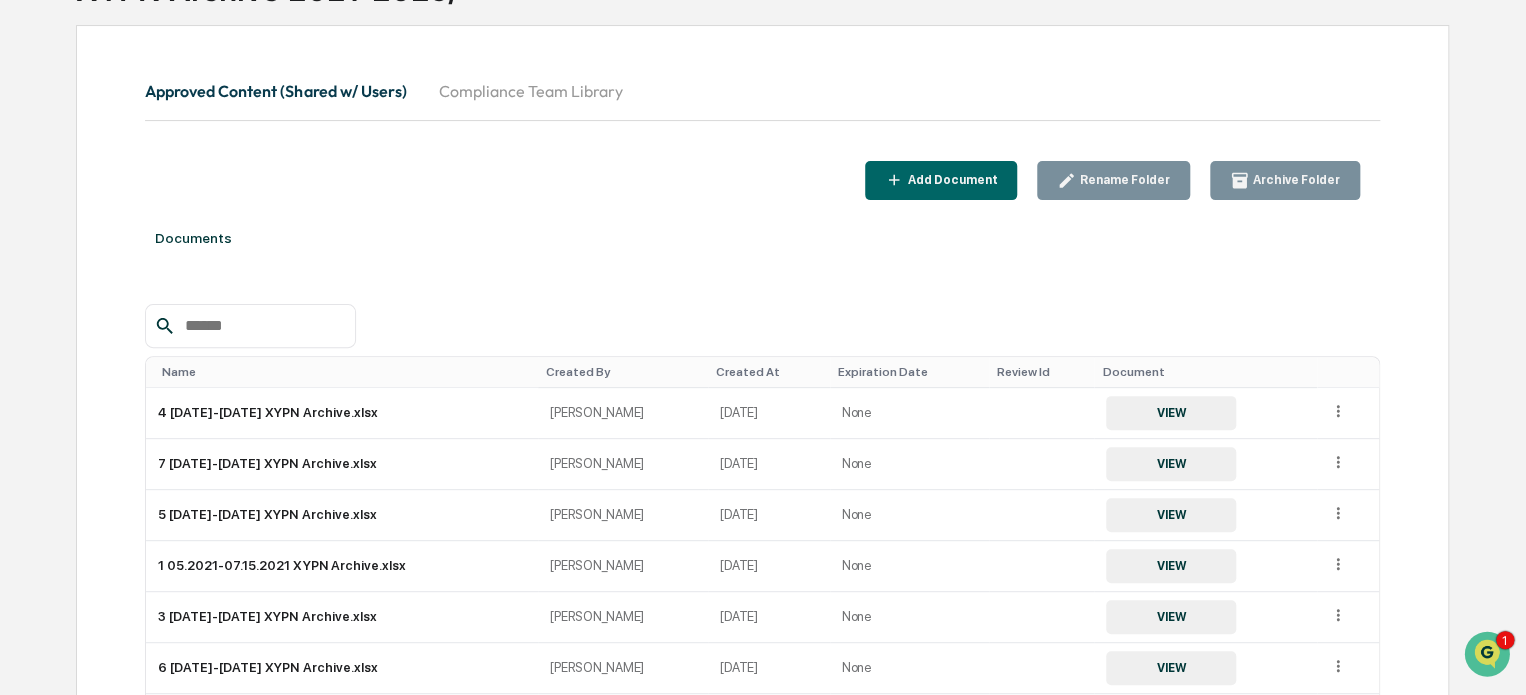 scroll, scrollTop: 0, scrollLeft: 0, axis: both 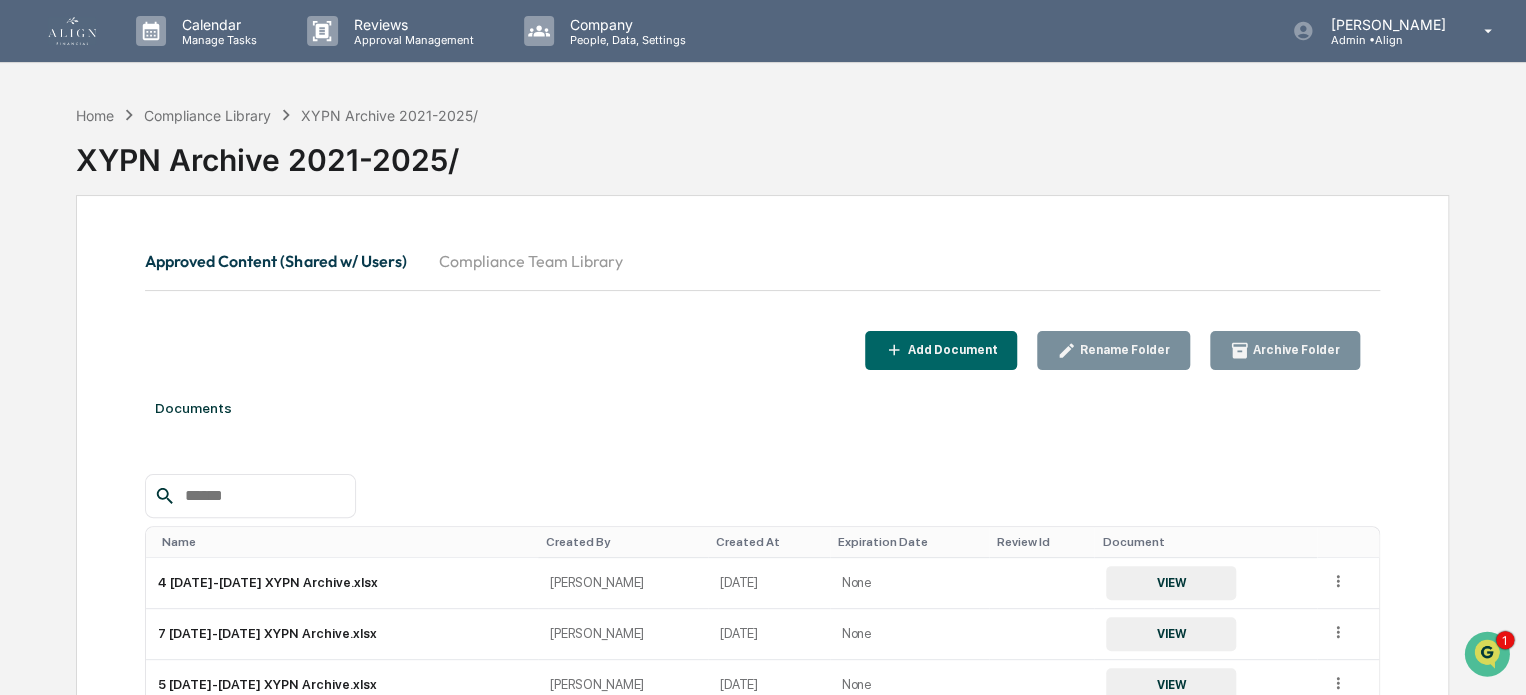 click on "Add Document" at bounding box center [950, 350] 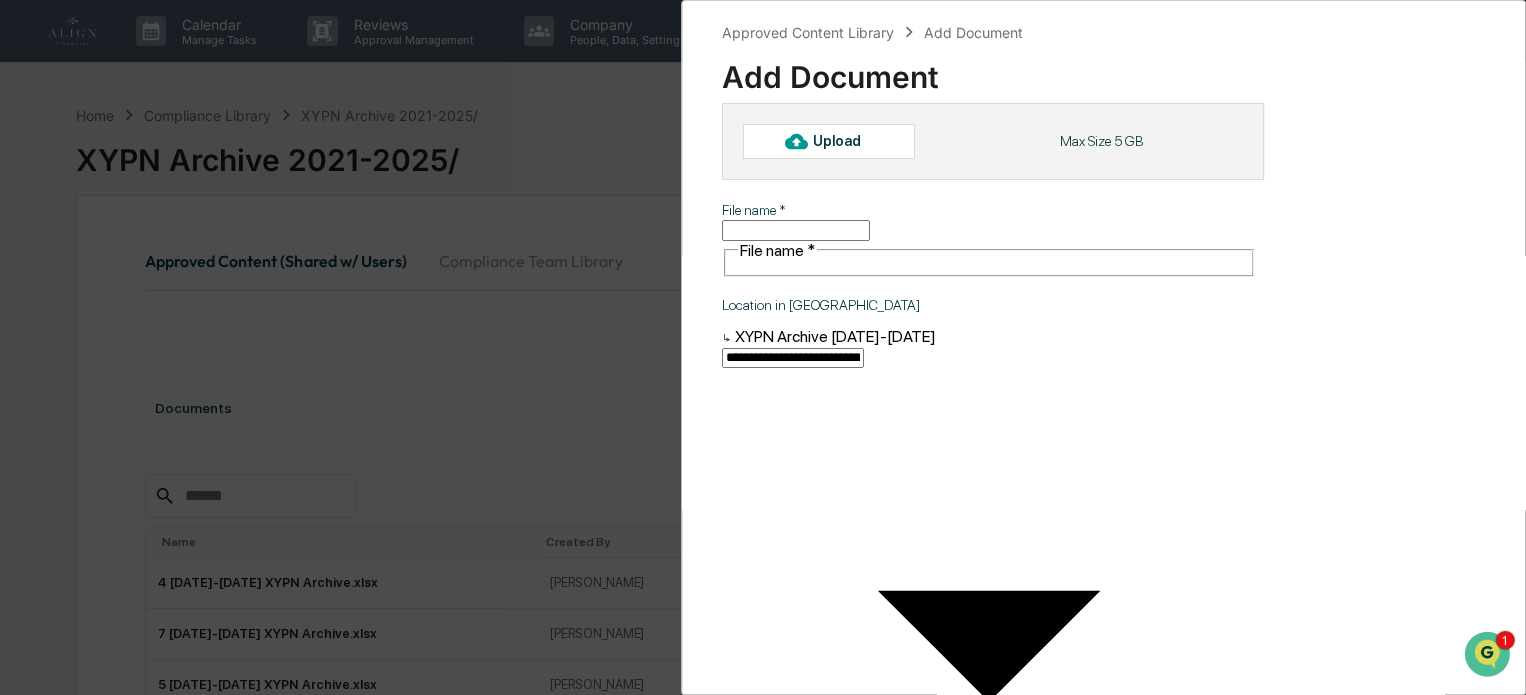 click on "Upload" at bounding box center [845, 141] 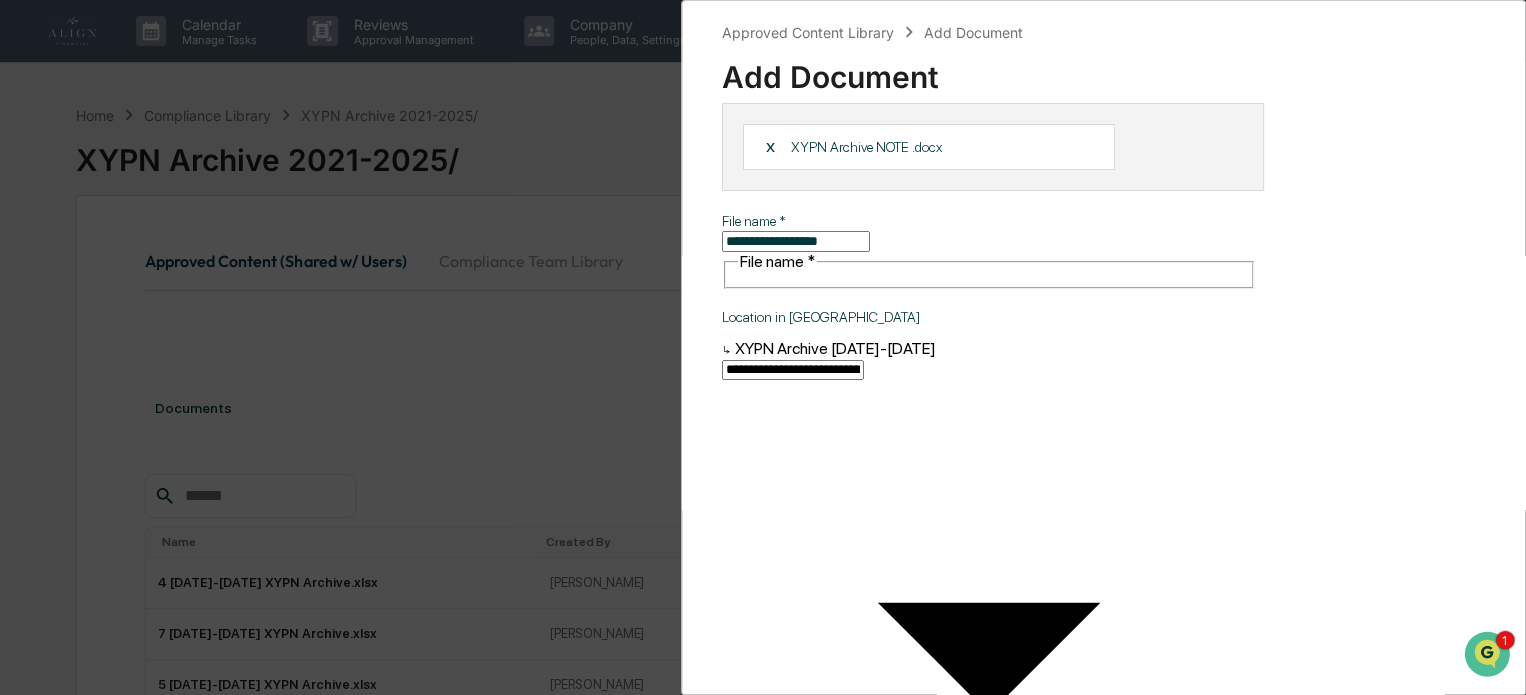 click on "ADD DOCUMENT" at bounding box center (1354, 1141) 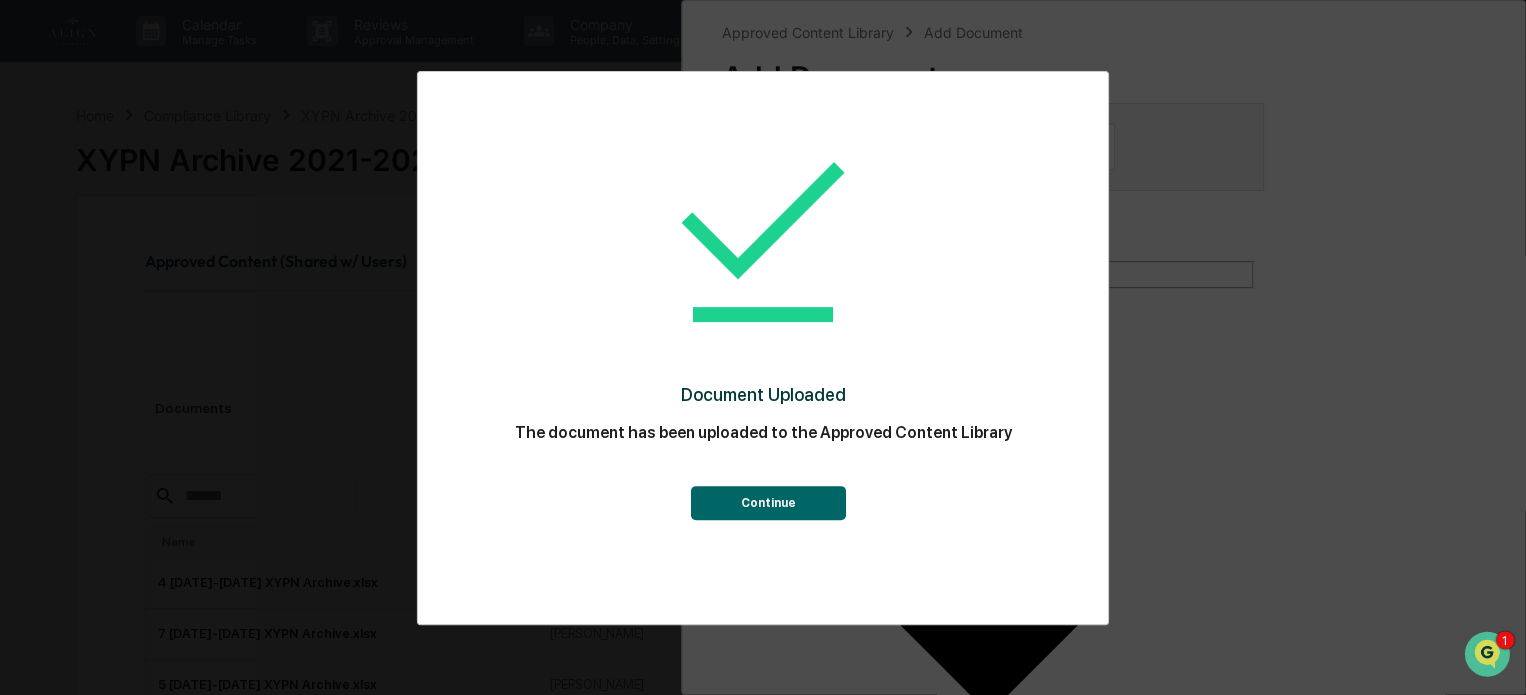 click on "Continue" at bounding box center [767, 503] 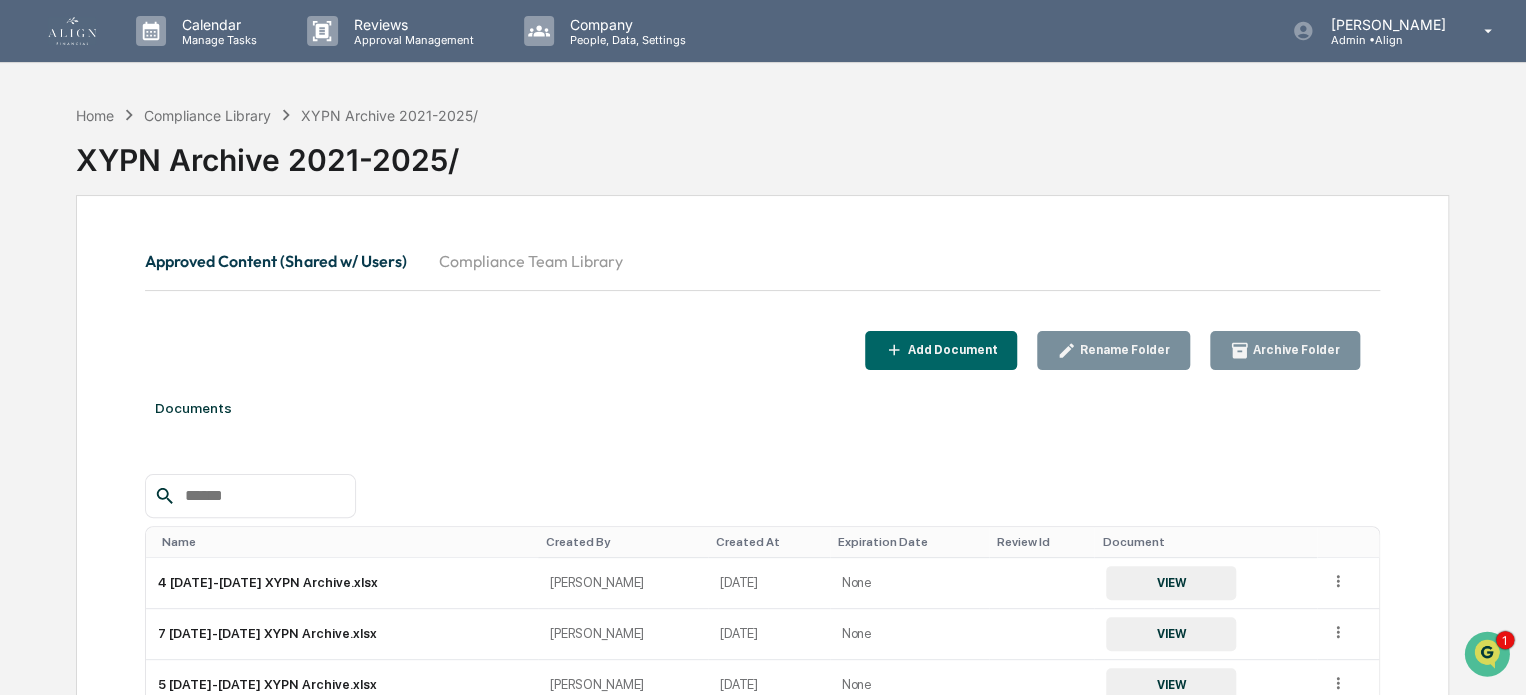 click on "Add Document   Rename Folder   Archive Folder" at bounding box center [762, 350] 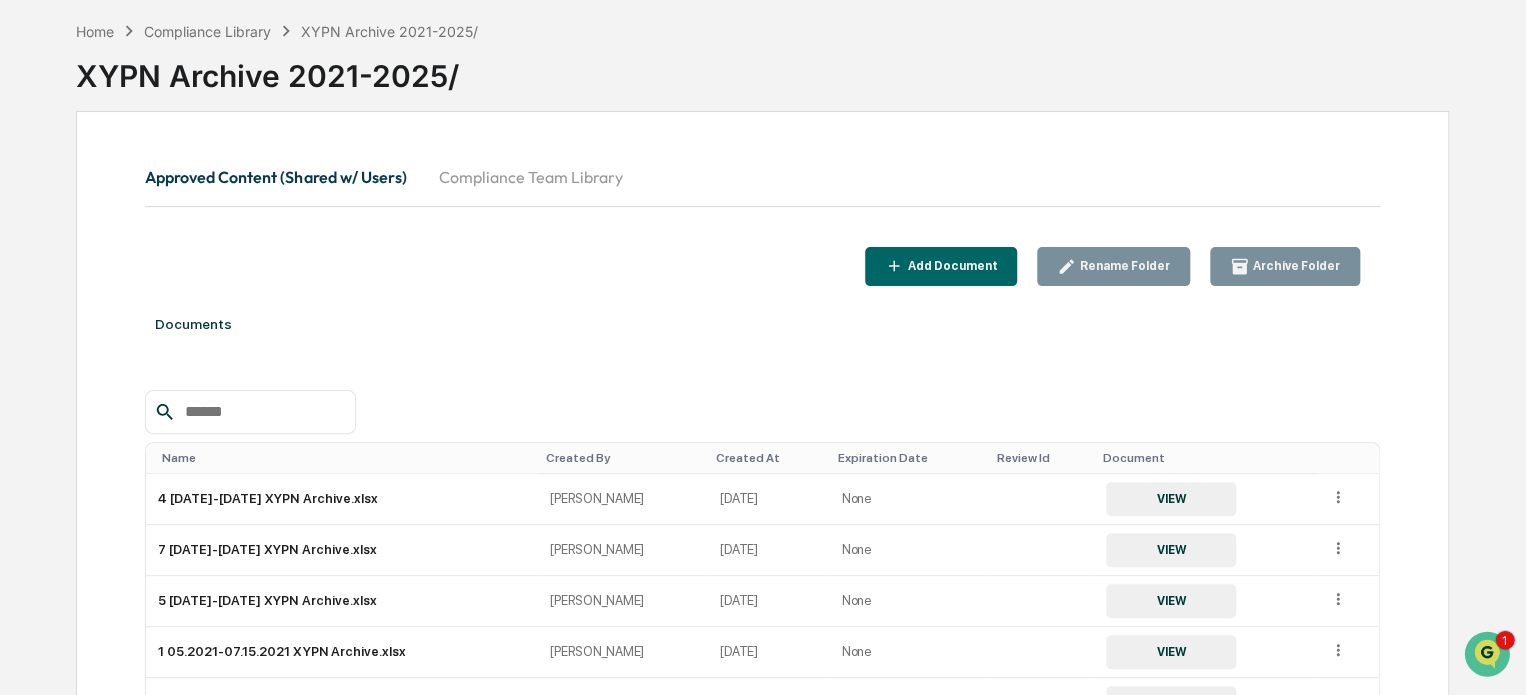 scroll, scrollTop: 0, scrollLeft: 0, axis: both 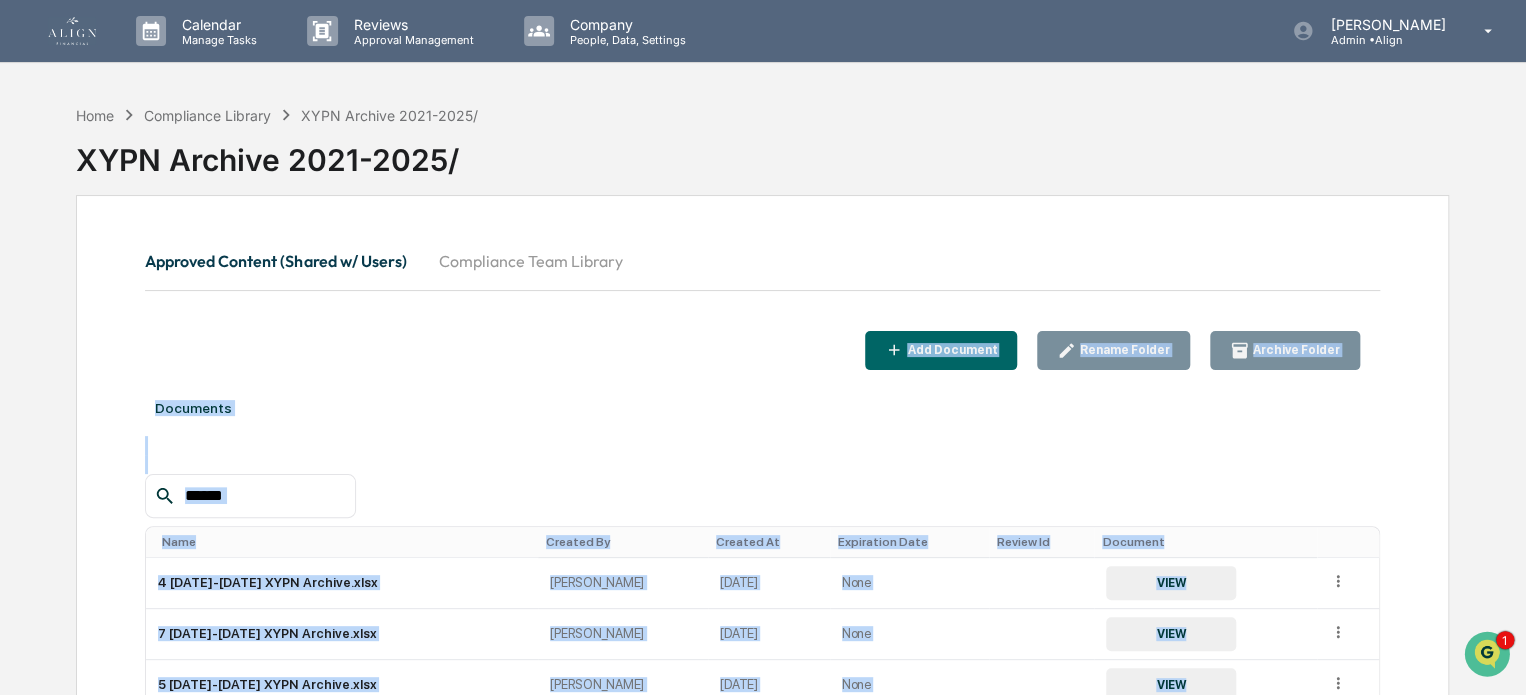 click on "Calendar Manage Tasks Reviews Approval Management Company People, Data, Settings Natalia Benson Admin •  Align Home Compliance Library XYPN Archive 2021-2025/ XYPN Archive 2021-2025/ Approved Content (Shared w/ Users) Compliance Team Library Add Document   Rename Folder   Archive Folder Documents Name Created By Created At Expiration Date Review Id Document 4 08.01.2022-12.31.2022  XYPN Archive.xlsx Natalia Benson 7/24/25 None VIEW 7 07.22.2024-12.31.2024 XYPN Archive.xlsx Natalia Benson 7/24/25 None VIEW 5 01.01.2023-07.22.2023 XYPN Archive.xlsx Natalia Benson 7/24/25 None VIEW 1 05.2021-07.15.2021 XYPN Archive.xlsx Natalia Benson 7/24/25 None VIEW 3 01.01.2022-07.31.2022 XYPN Archive.xlsx Natalia Benson 7/24/25 None VIEW 6 07.22.2023-07.21.2024 XYPN Archive.xlsx Natalia Benson 7/24/25 None VIEW 8 01.01.2025-7.22.2025 XYPN Archive.xlsx Natalia Benson 7/24/25 None VIEW 2 07.15.2021-12.31.2021 XYPN Archive.xlsx Natalia Benson 7/24/25 None VIEW XYPN Archive NOTE .docx Natalia Benson 7/24/25 None VIEW Show 10" at bounding box center (763, 347) 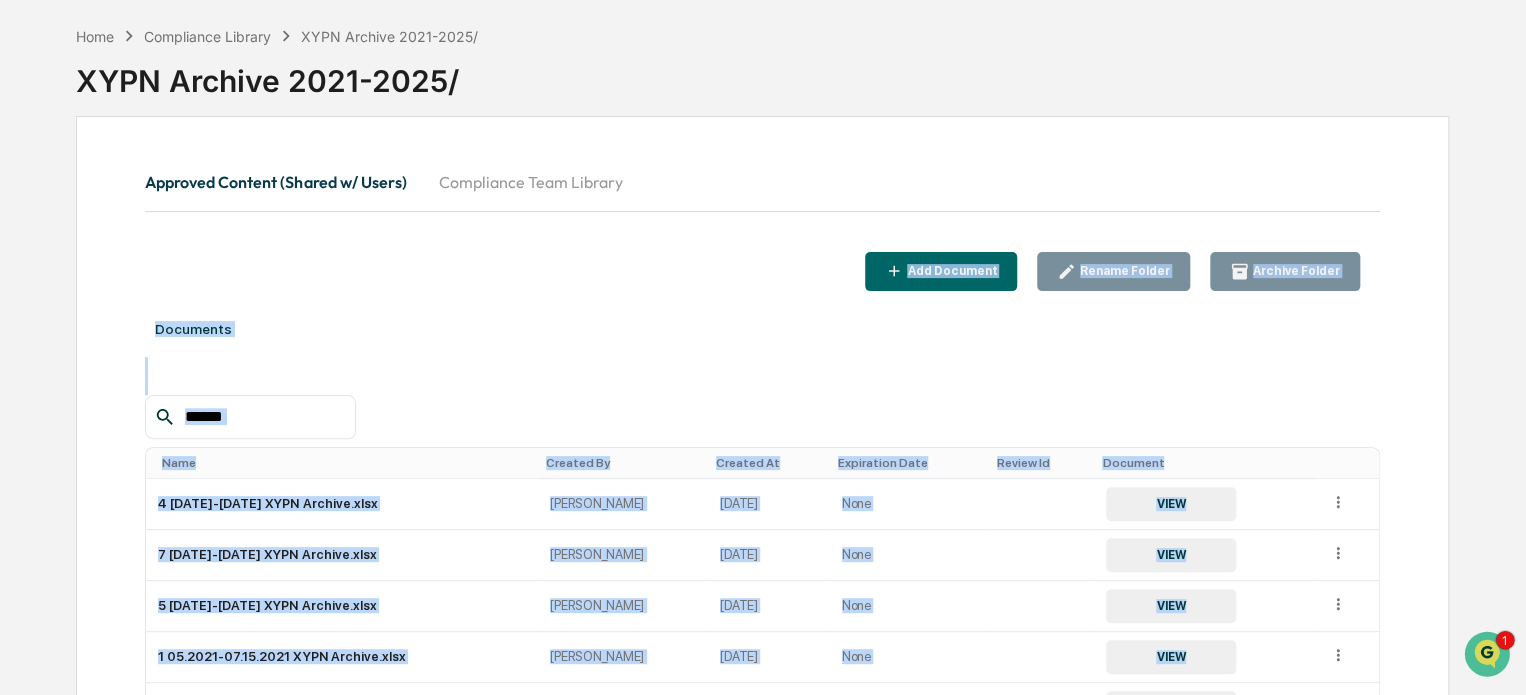 scroll, scrollTop: 0, scrollLeft: 0, axis: both 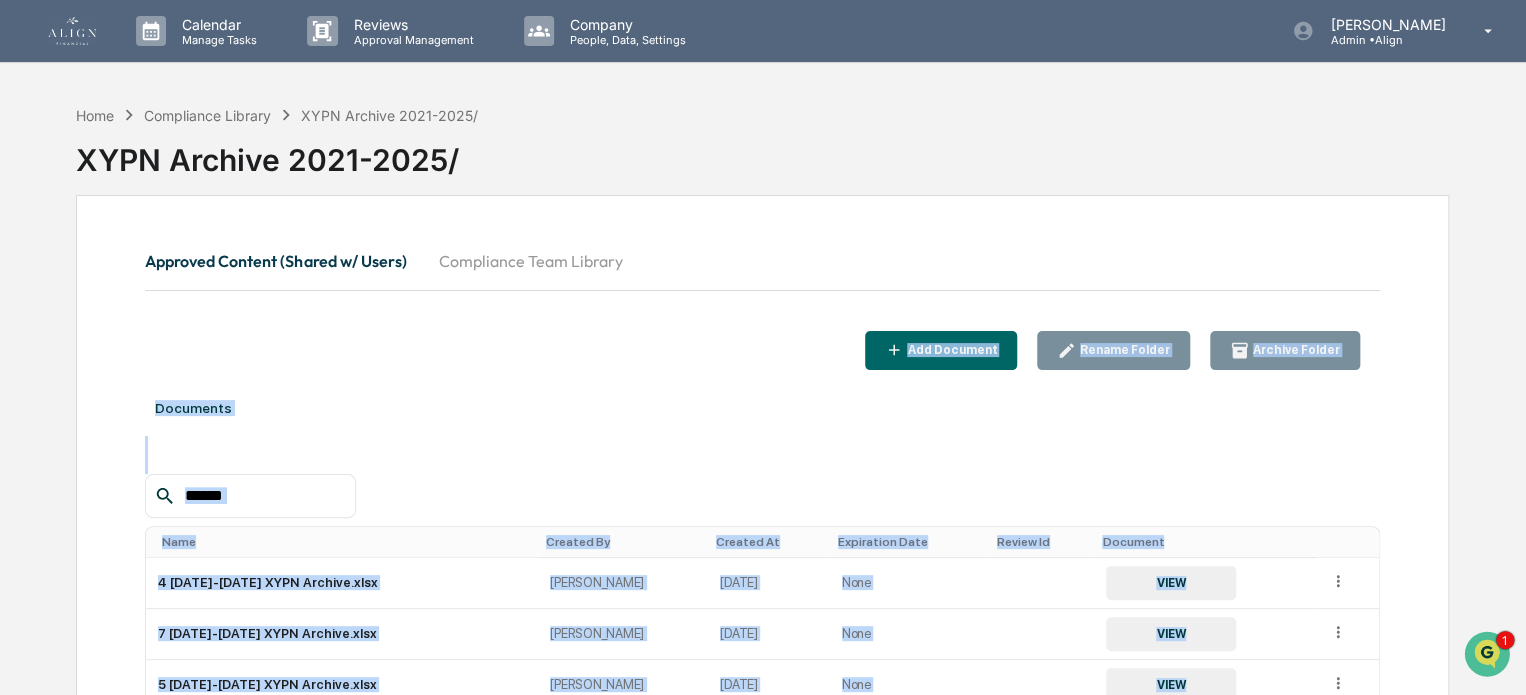 click on "Compliance Team Library" at bounding box center [530, 261] 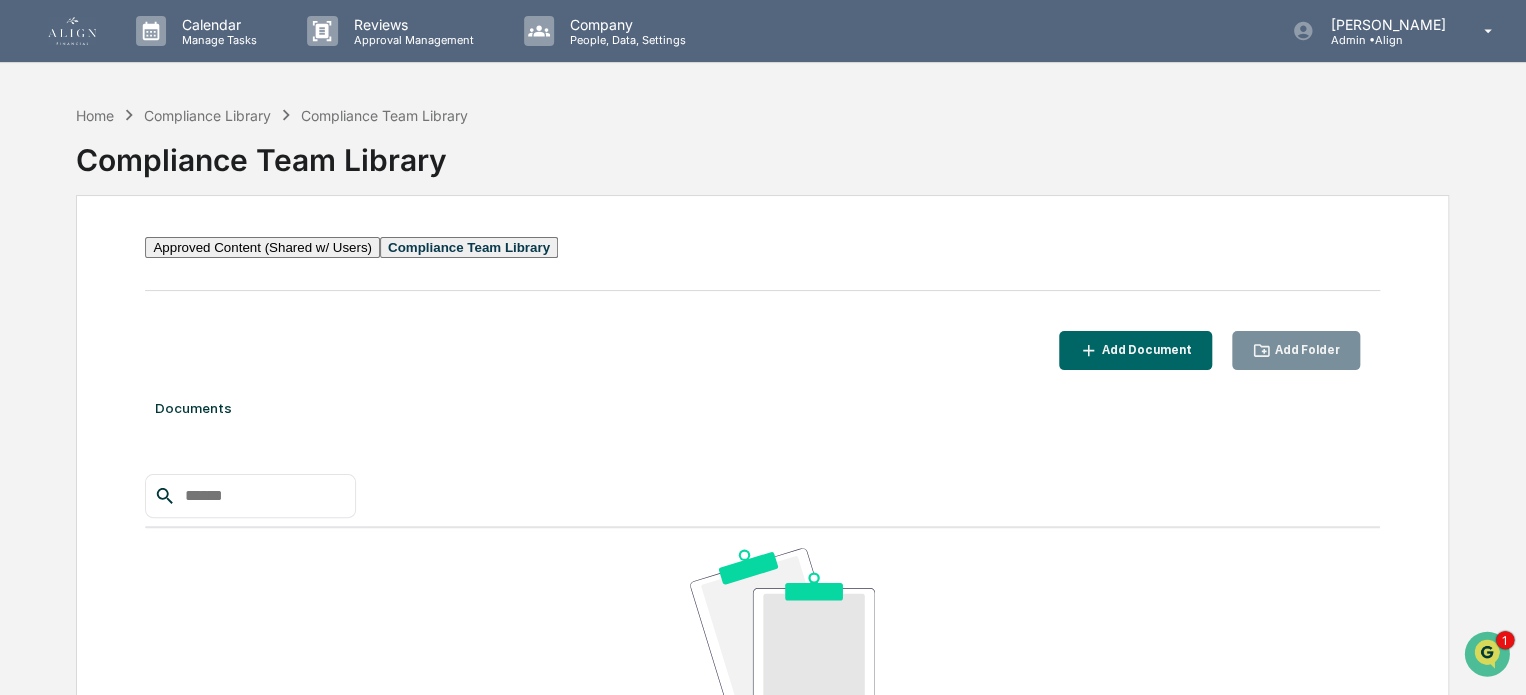 click at bounding box center [72, 31] 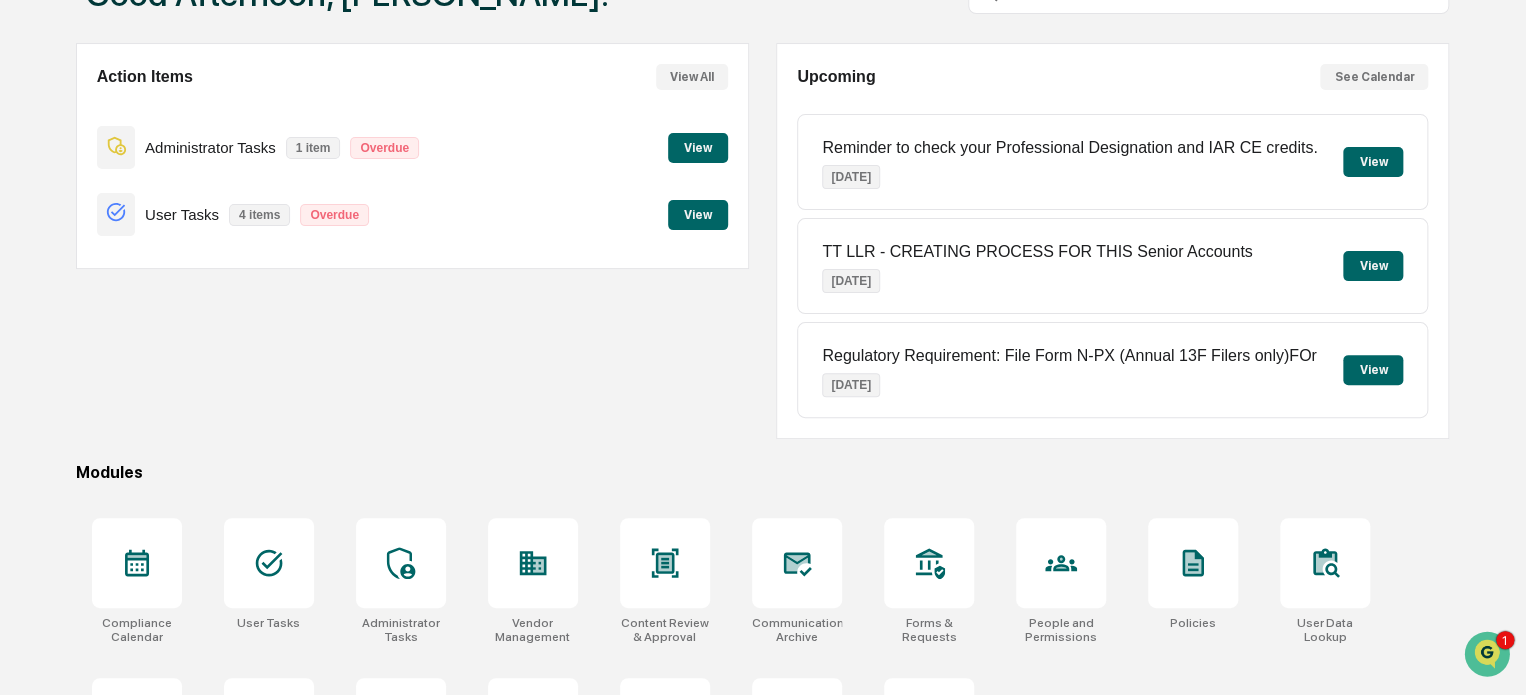 scroll, scrollTop: 272, scrollLeft: 0, axis: vertical 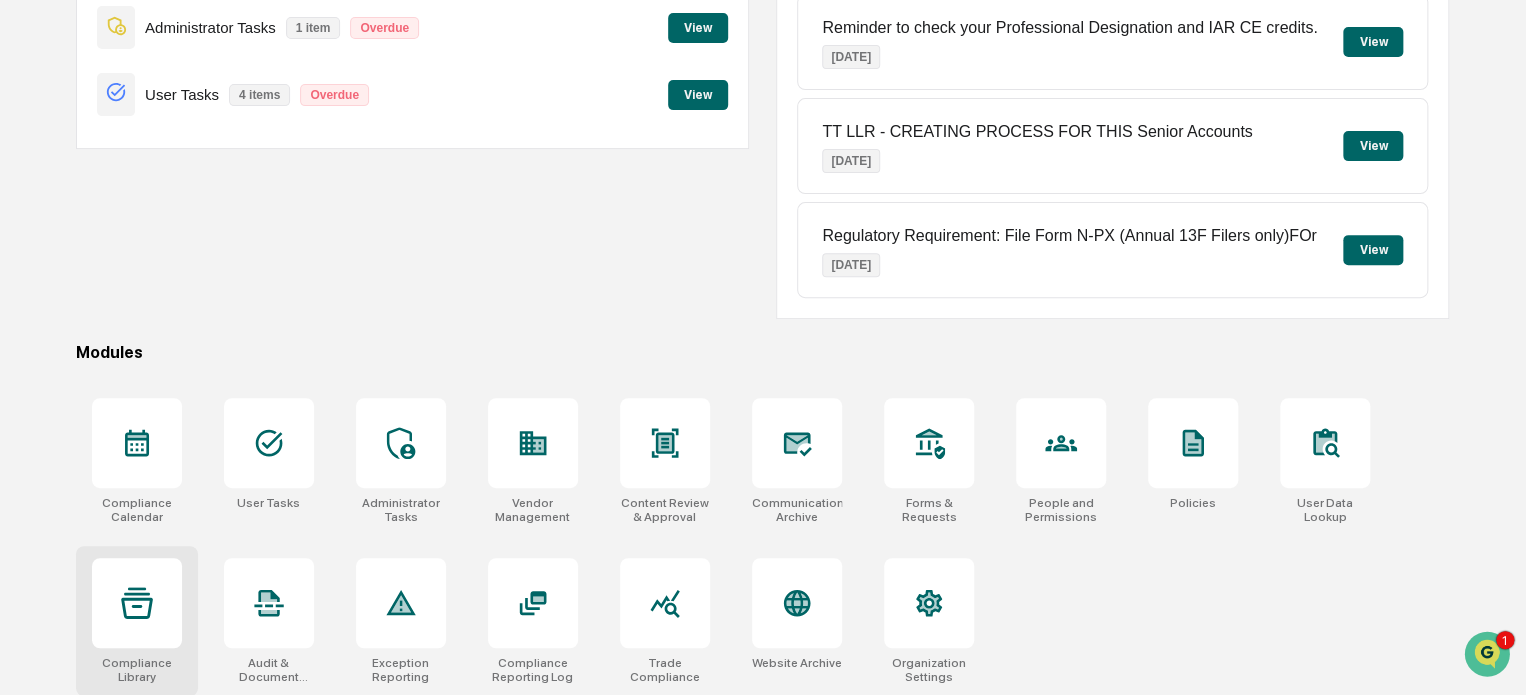 click 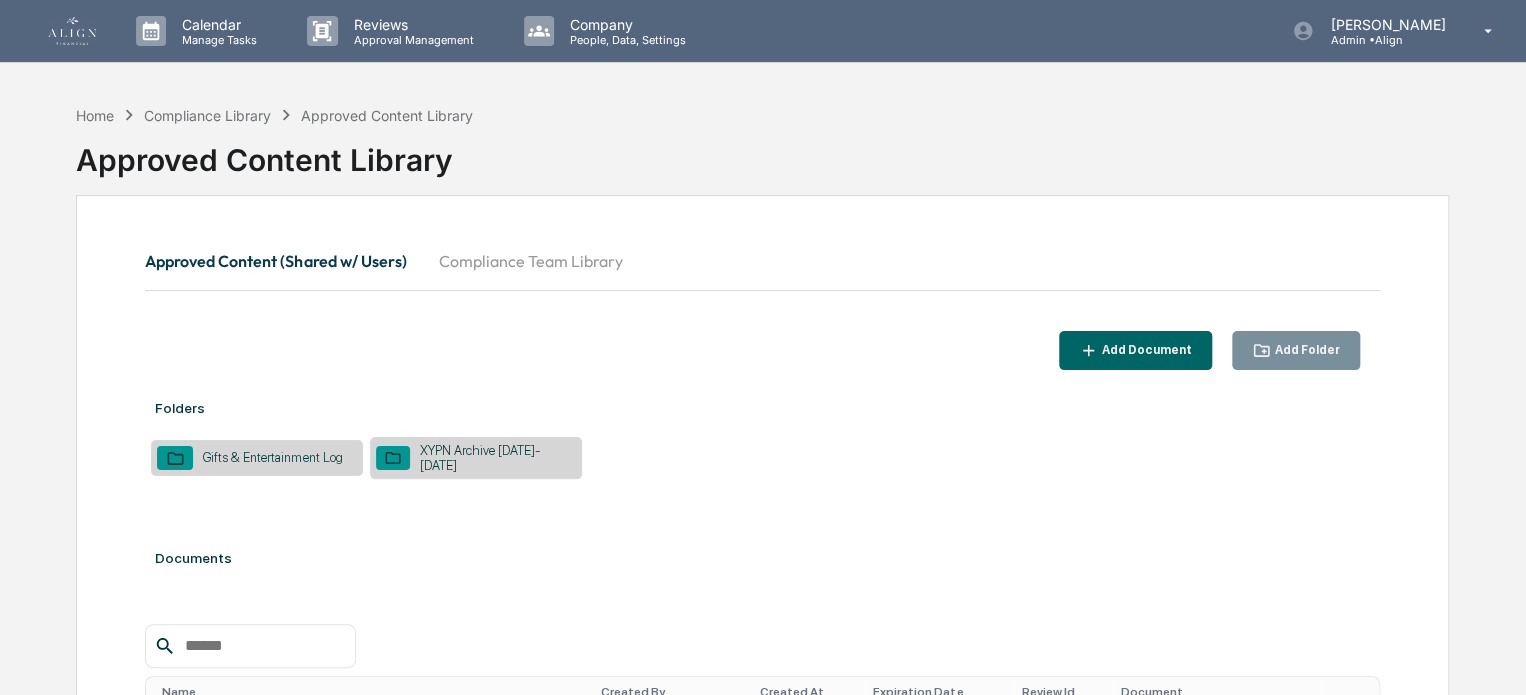 scroll, scrollTop: 0, scrollLeft: 0, axis: both 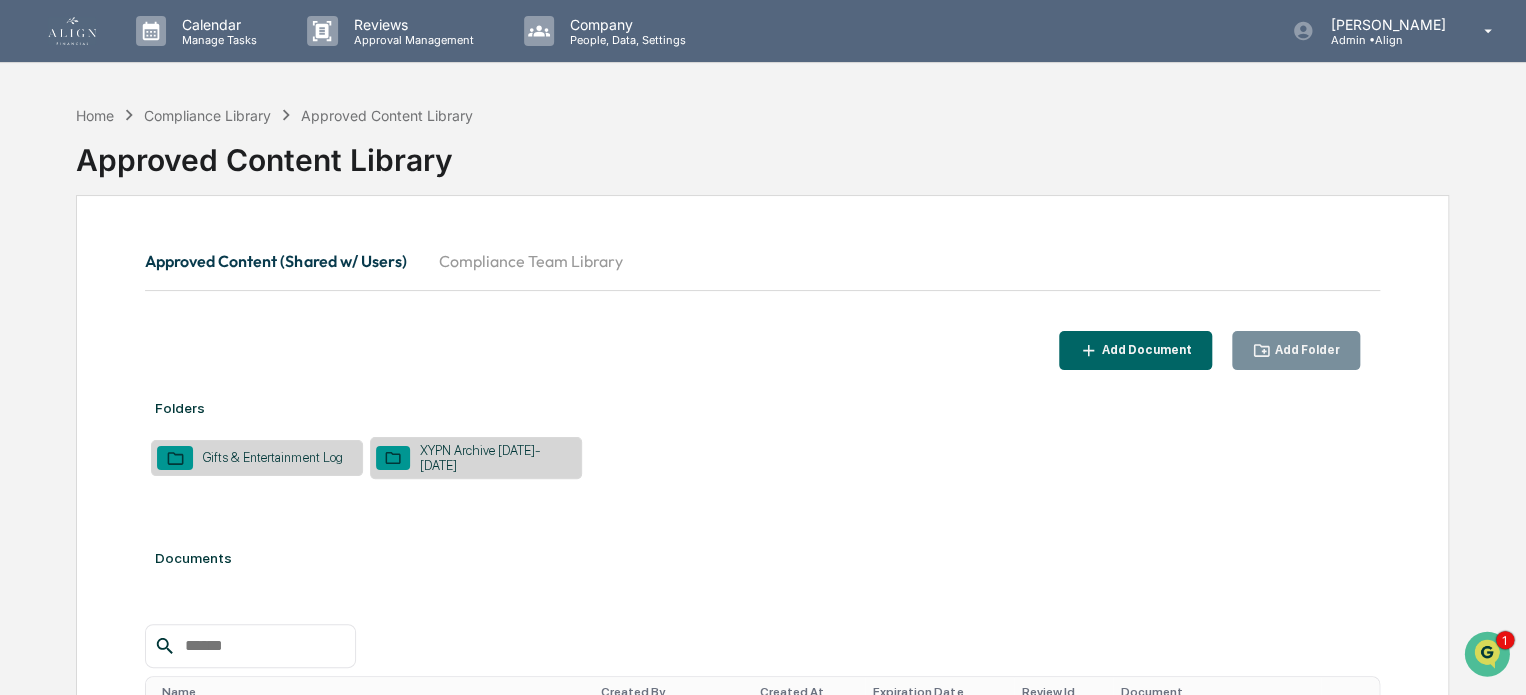 click on "XYPN Archive [DATE]-[DATE]" at bounding box center [476, 458] 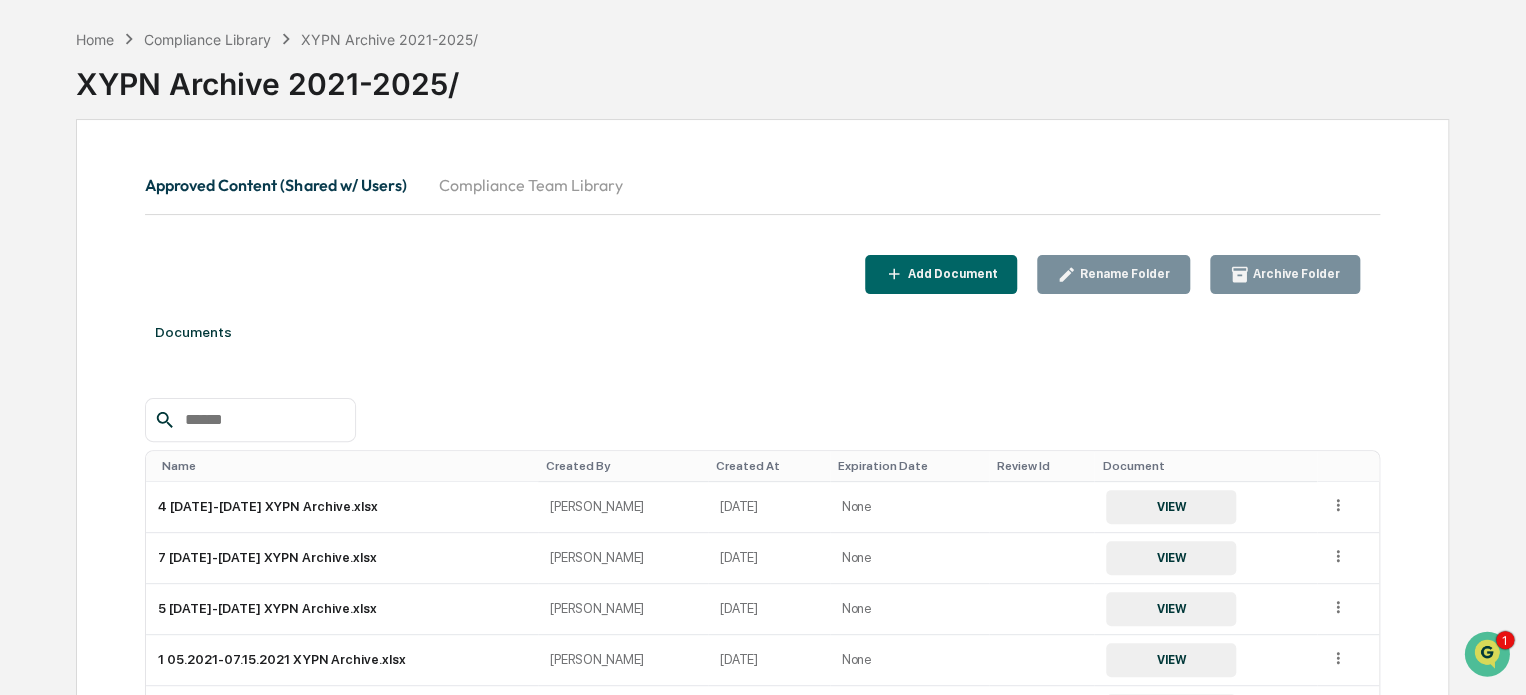 scroll, scrollTop: 400, scrollLeft: 0, axis: vertical 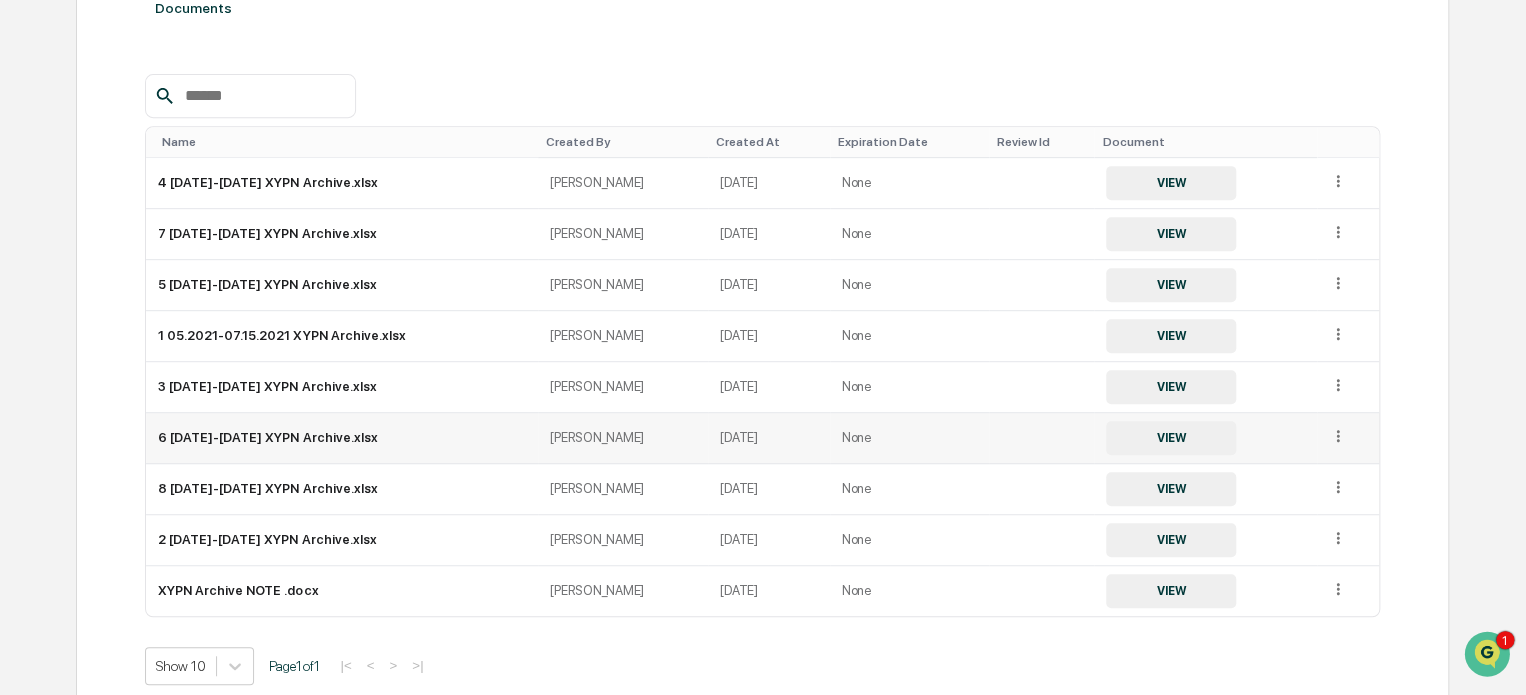 click 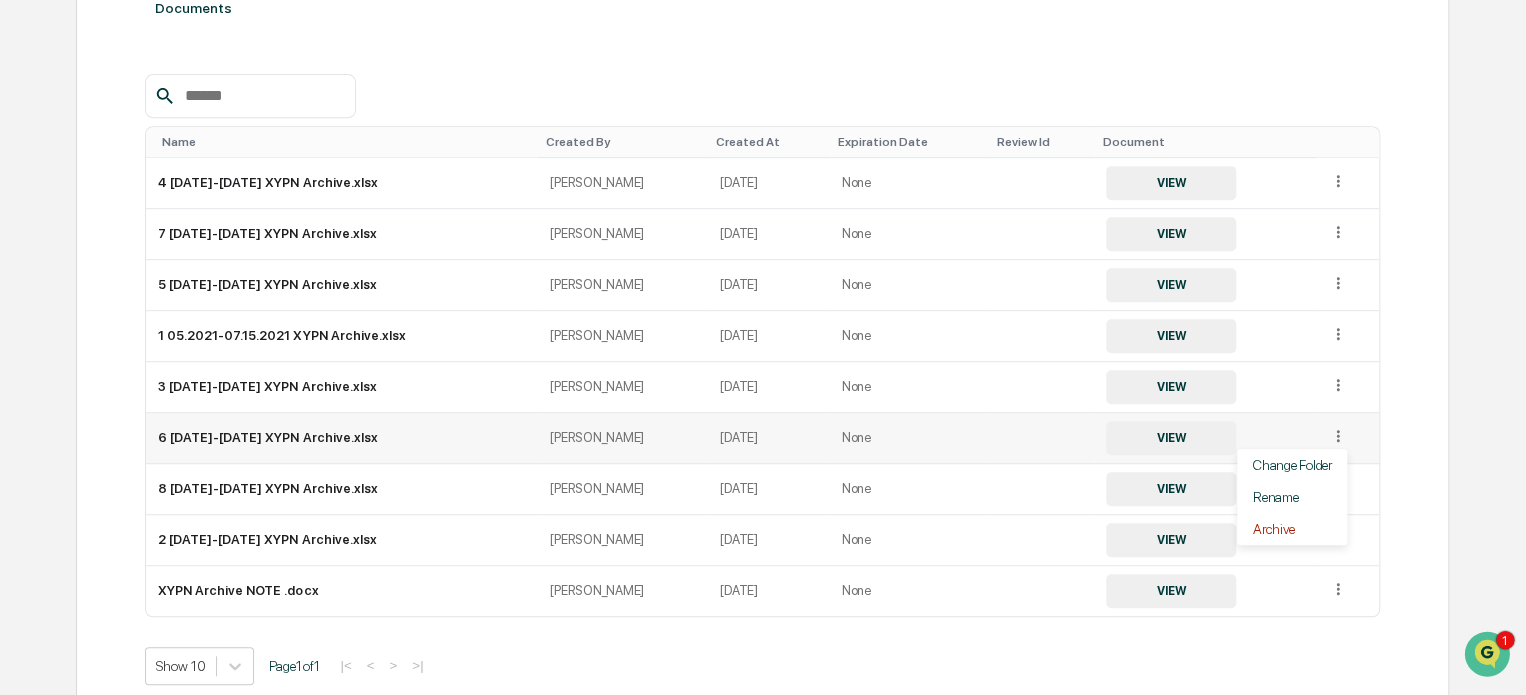click 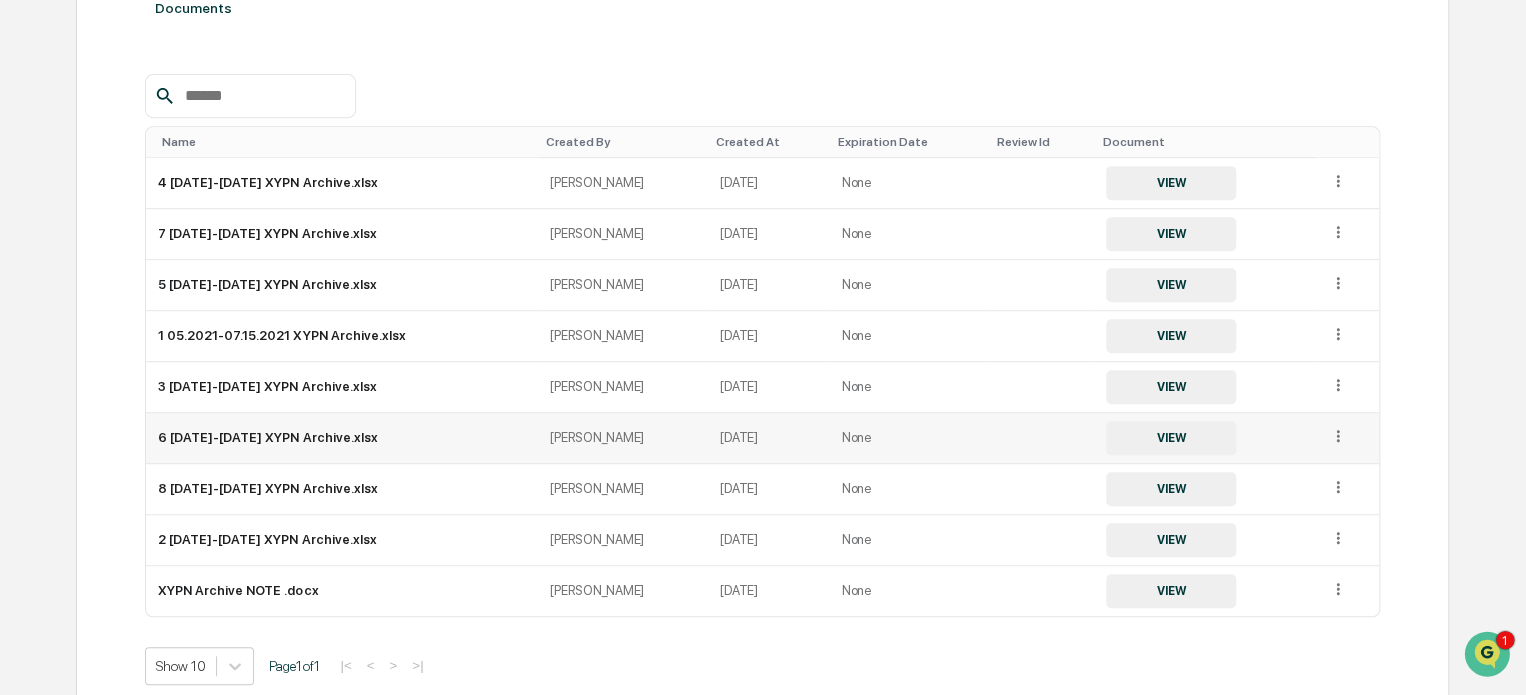 click on "6 [DATE]-[DATE] XYPN Archive.xlsx" at bounding box center [342, 438] 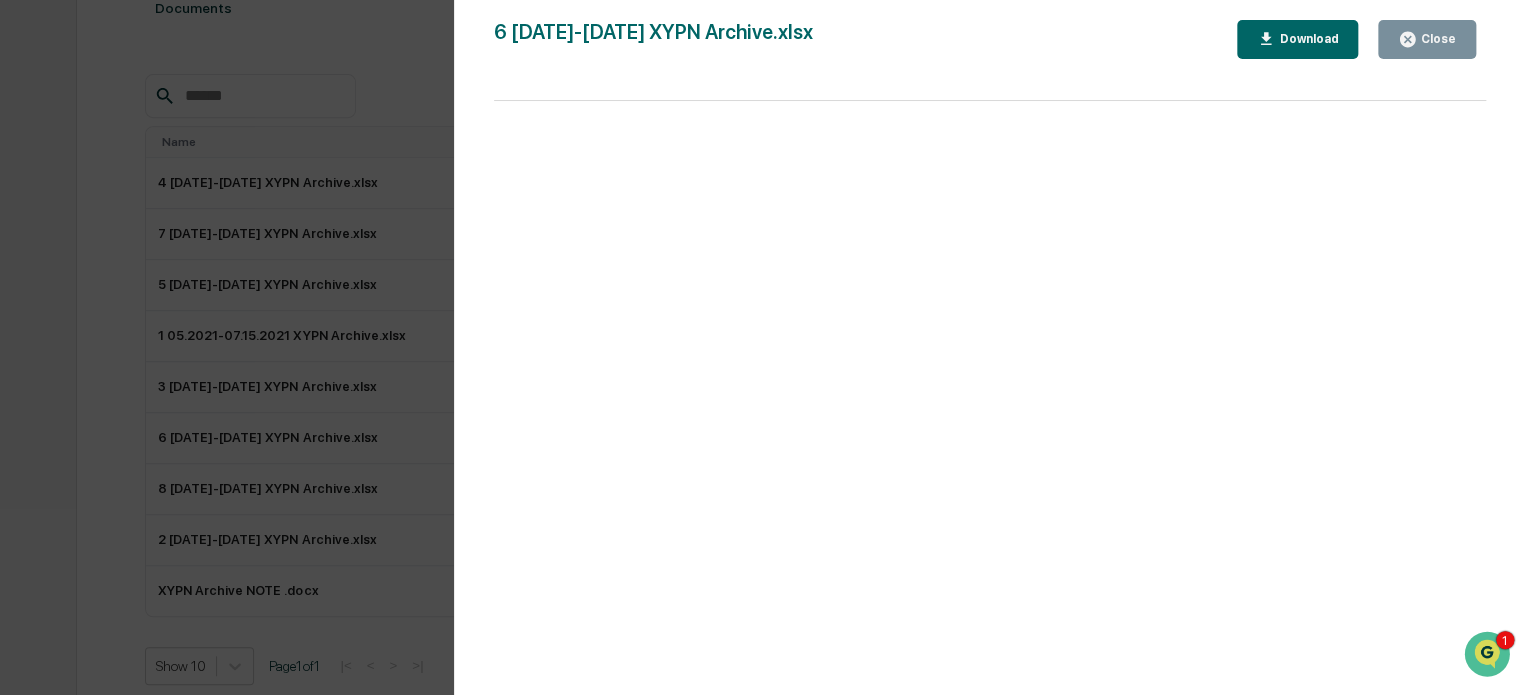 click on "Download" at bounding box center [1306, 39] 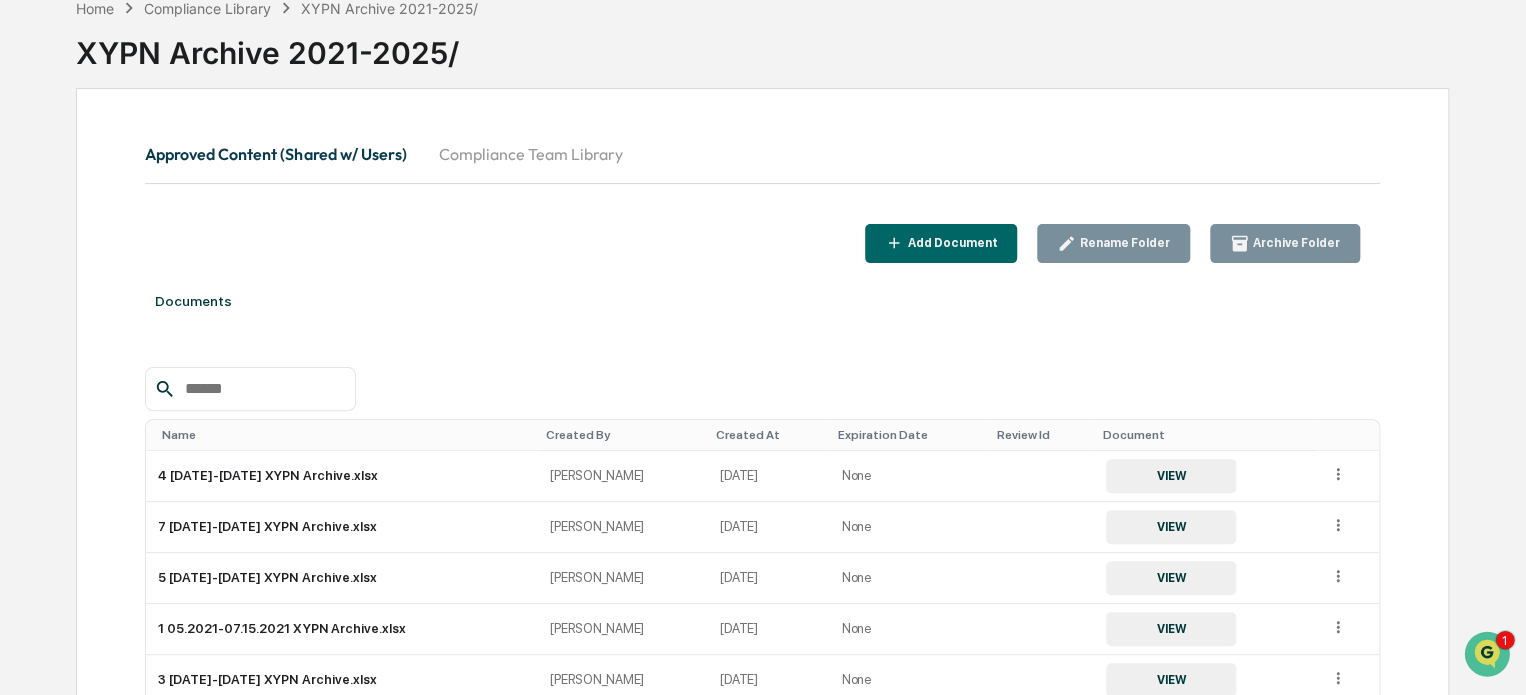 scroll, scrollTop: 0, scrollLeft: 0, axis: both 